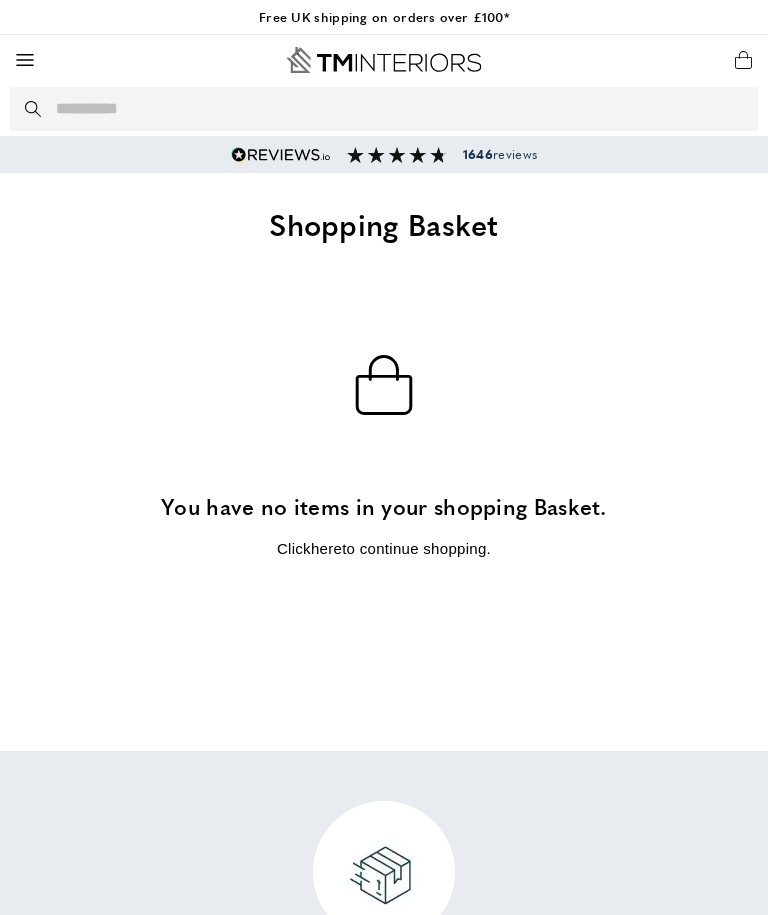 click on "basket
You have no items in your shopping Basket.
Click  here  to continue shopping." at bounding box center [384, 443] 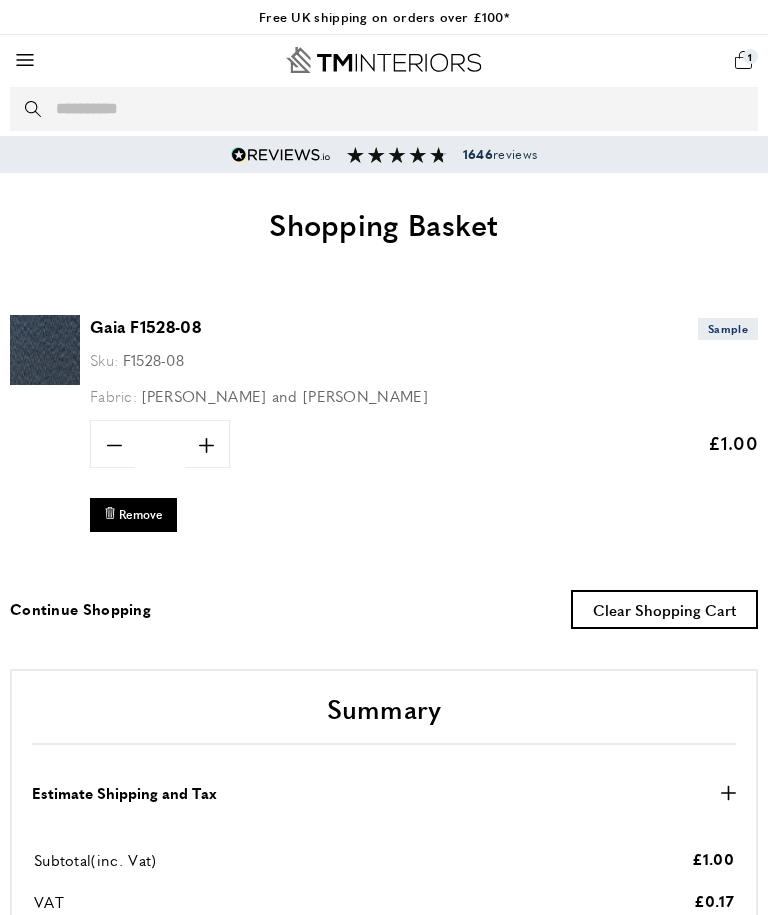 scroll, scrollTop: 0, scrollLeft: 0, axis: both 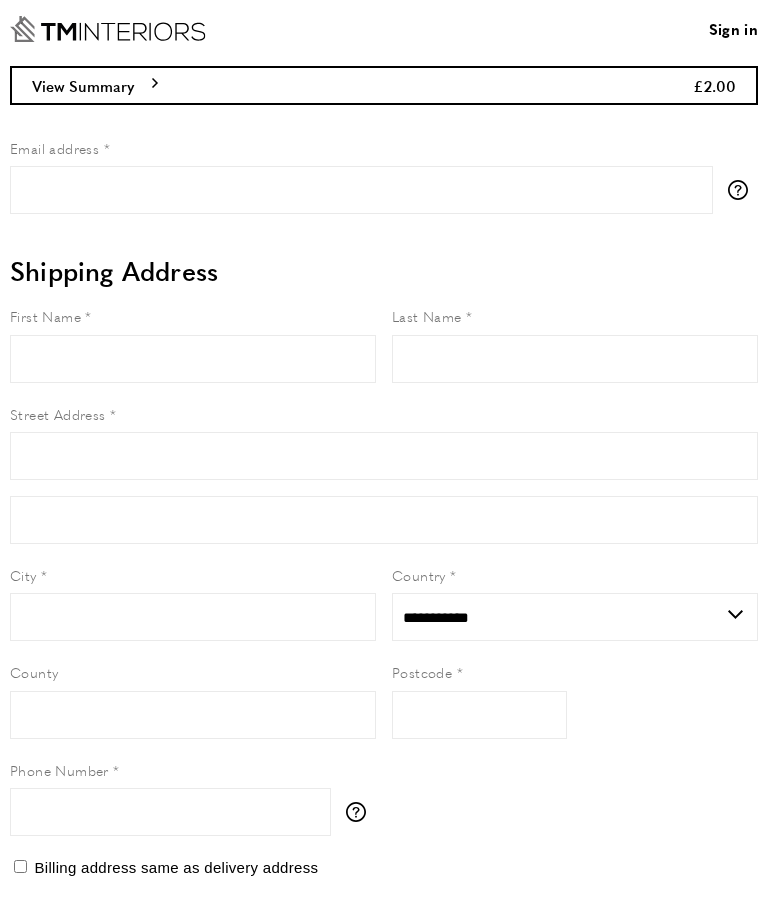 select on "**" 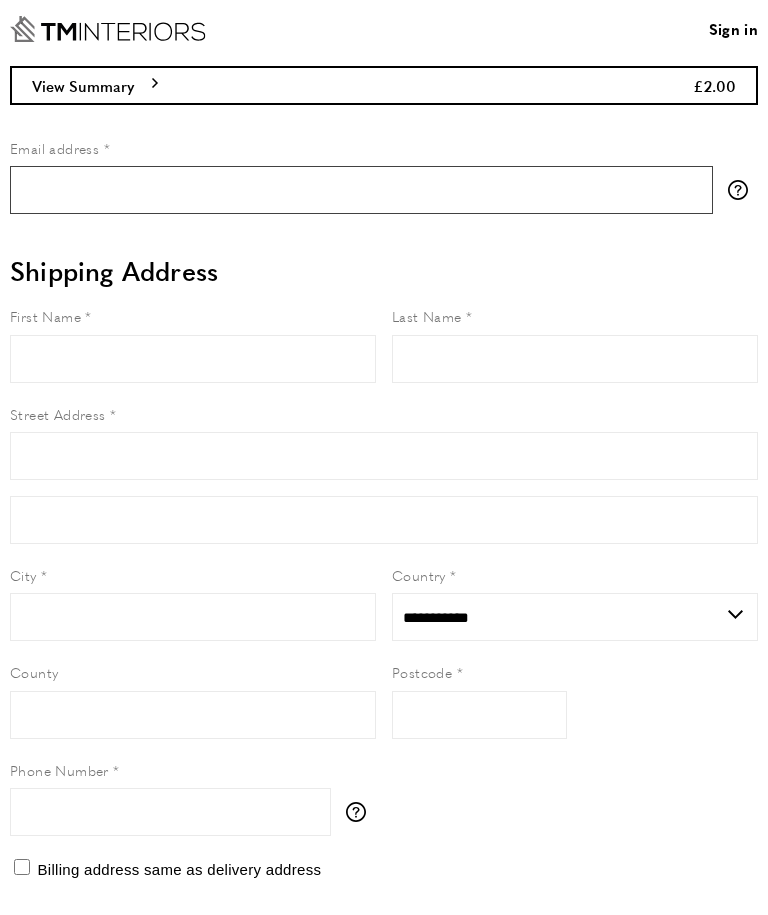 click on "Email address" at bounding box center [361, 190] 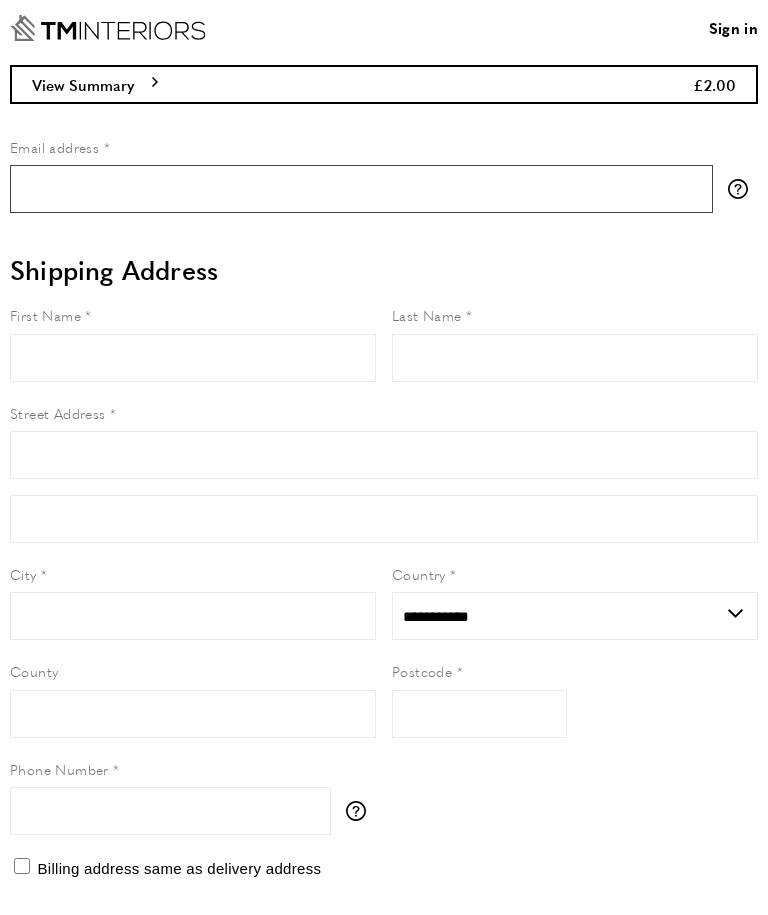 scroll, scrollTop: 0, scrollLeft: 0, axis: both 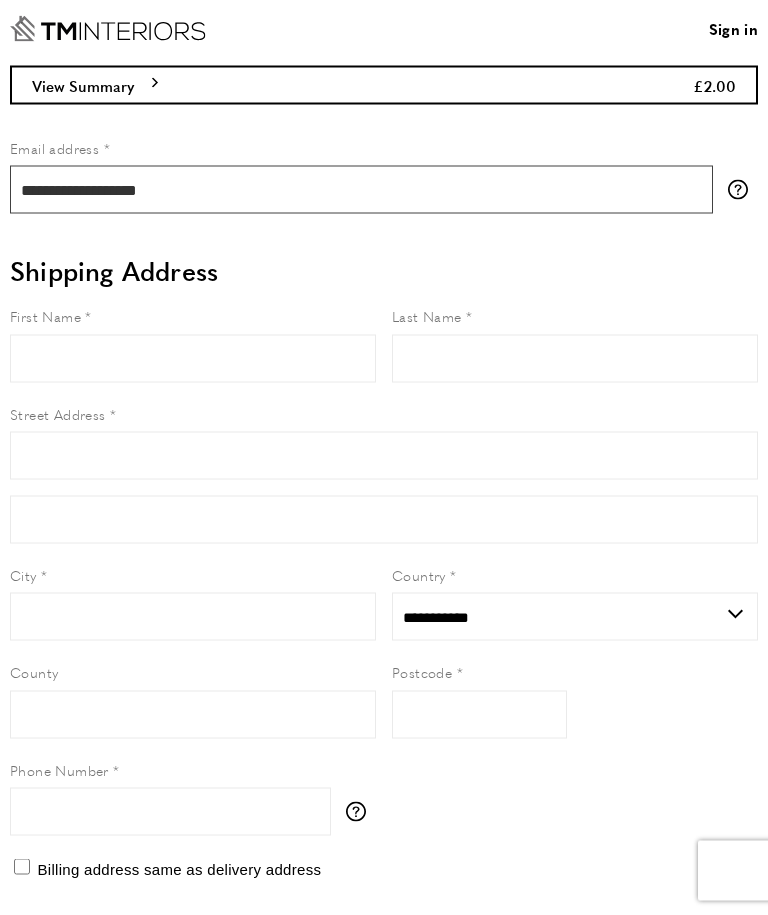 type on "**********" 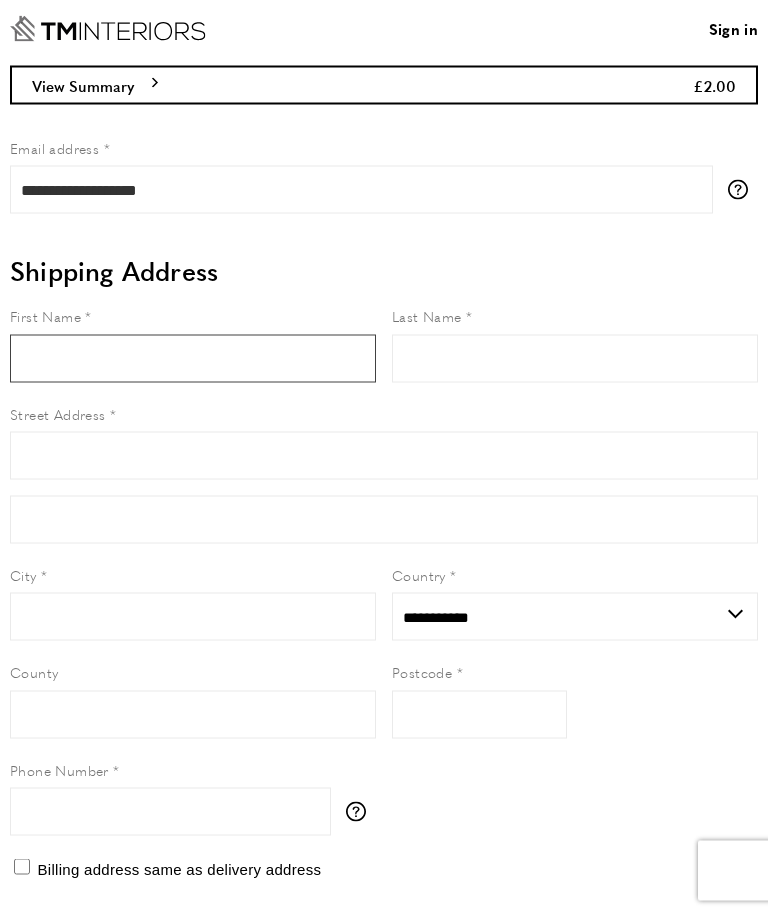 click on "First Name" at bounding box center (193, 359) 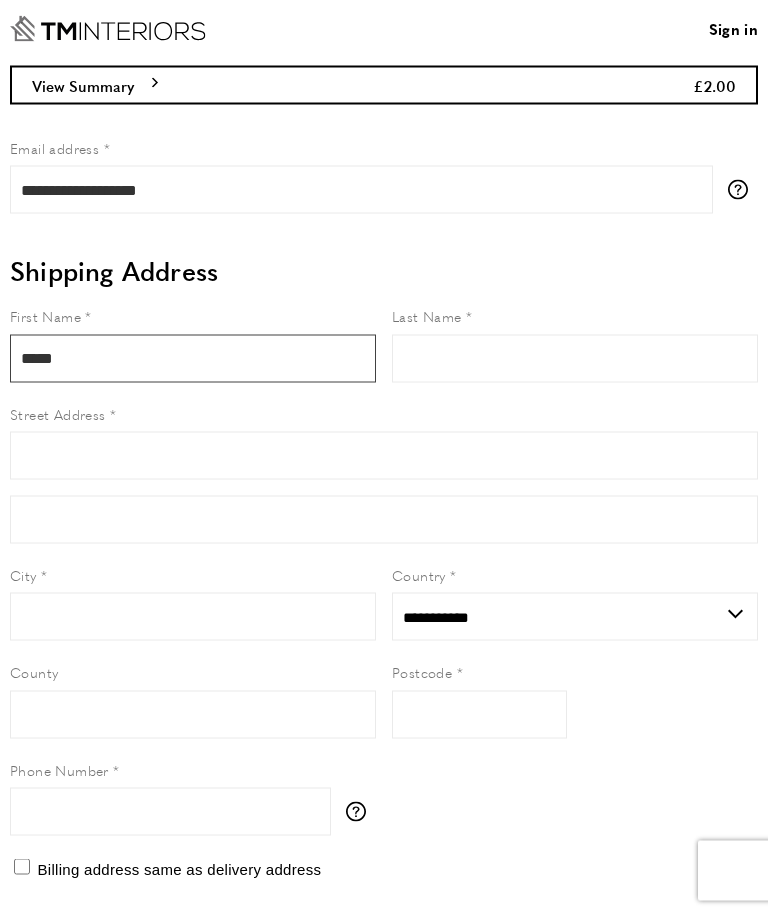 type on "*****" 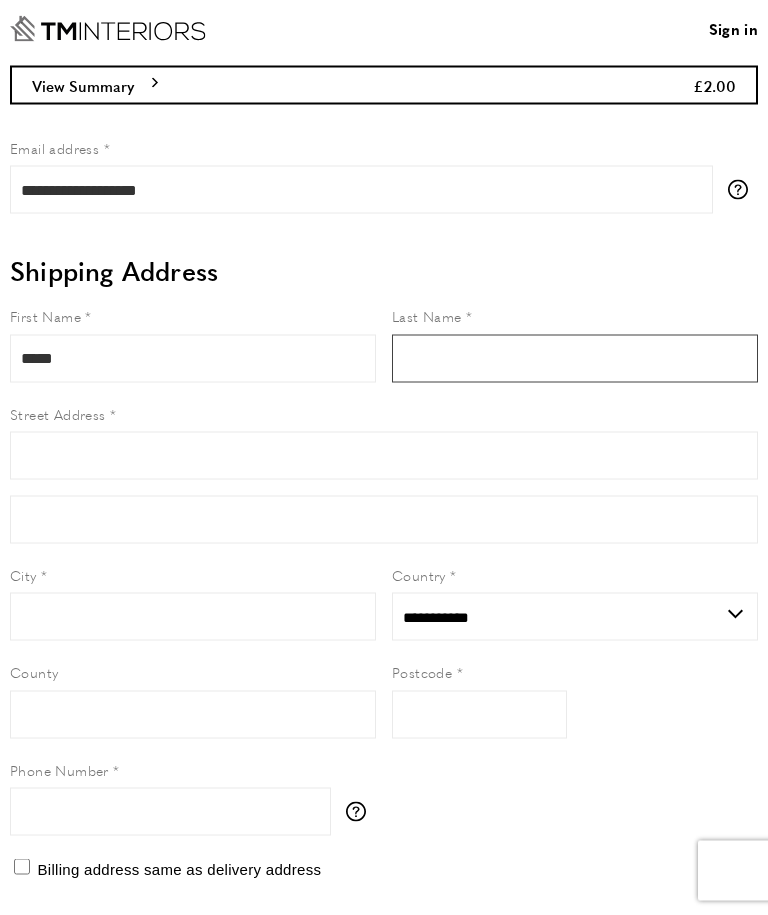 click on "Last Name" at bounding box center [575, 359] 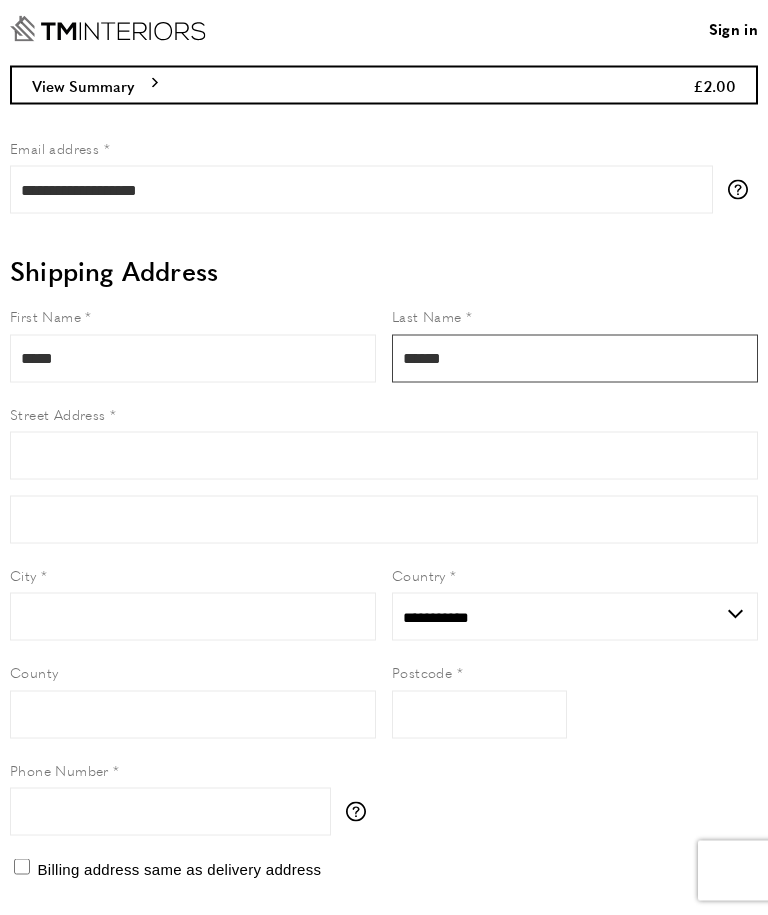 type on "******" 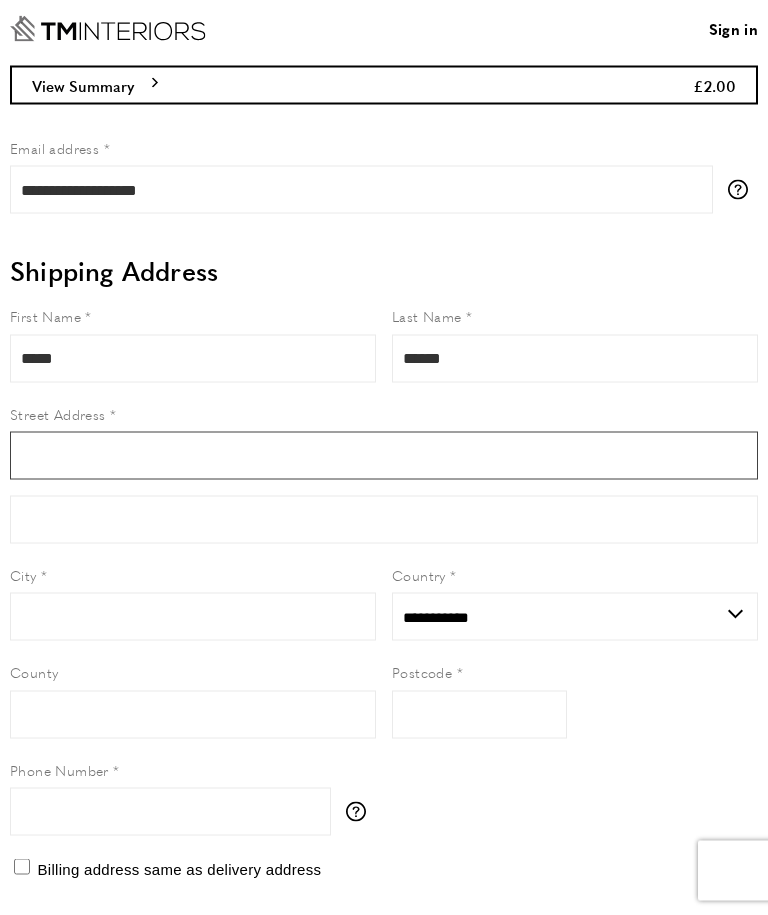 click on "Street Address" at bounding box center [384, 456] 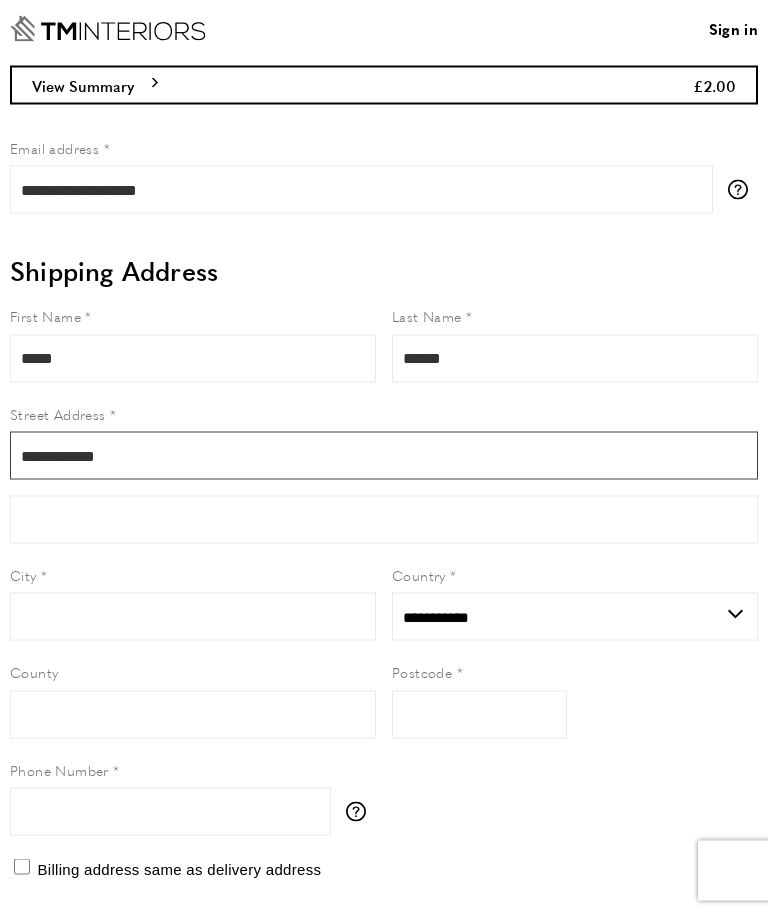 type on "**********" 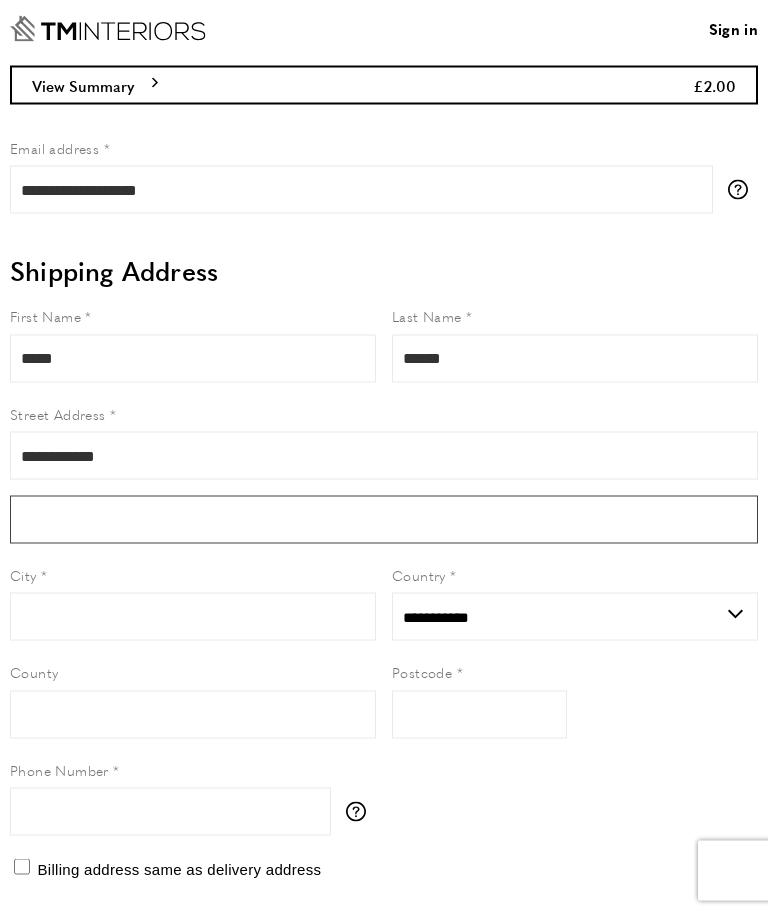 click on "Form field" at bounding box center [384, 520] 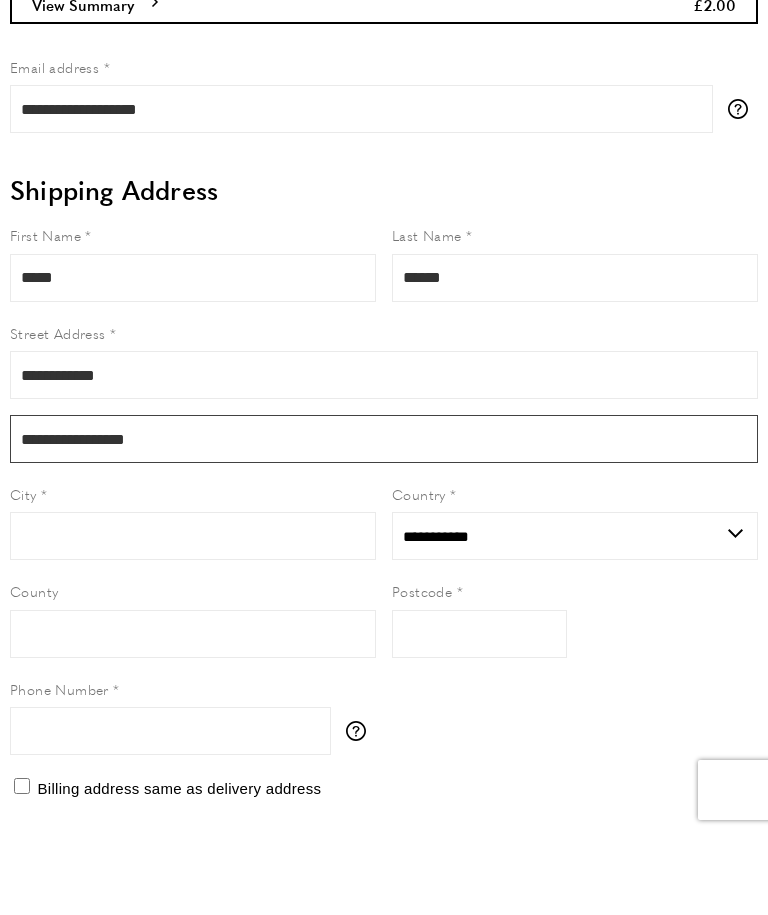 type on "**********" 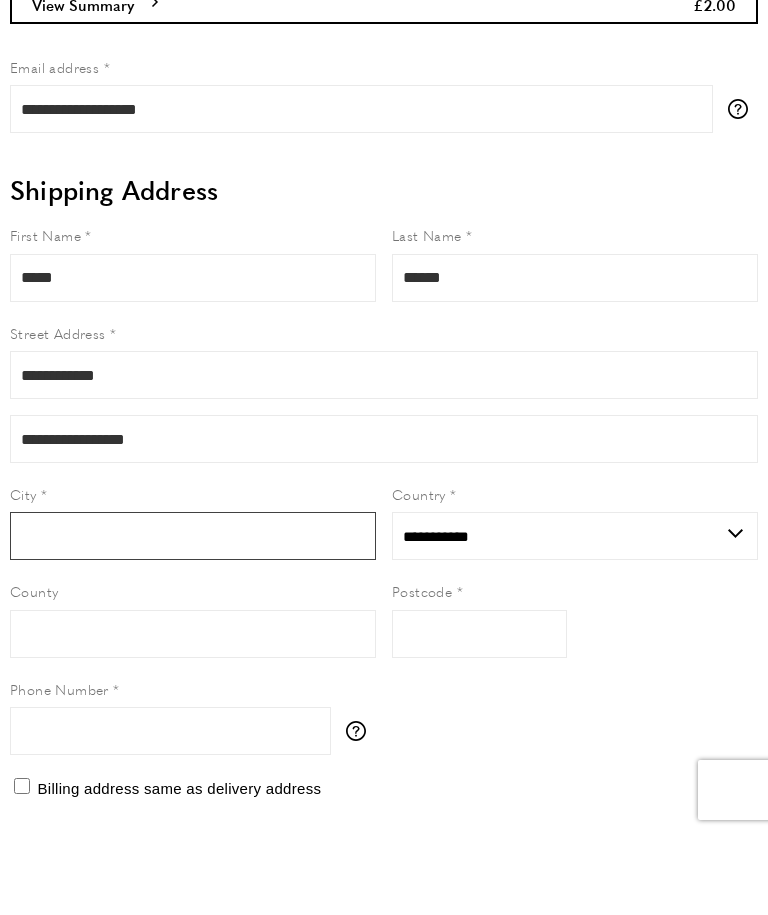 click on "City" at bounding box center [193, 617] 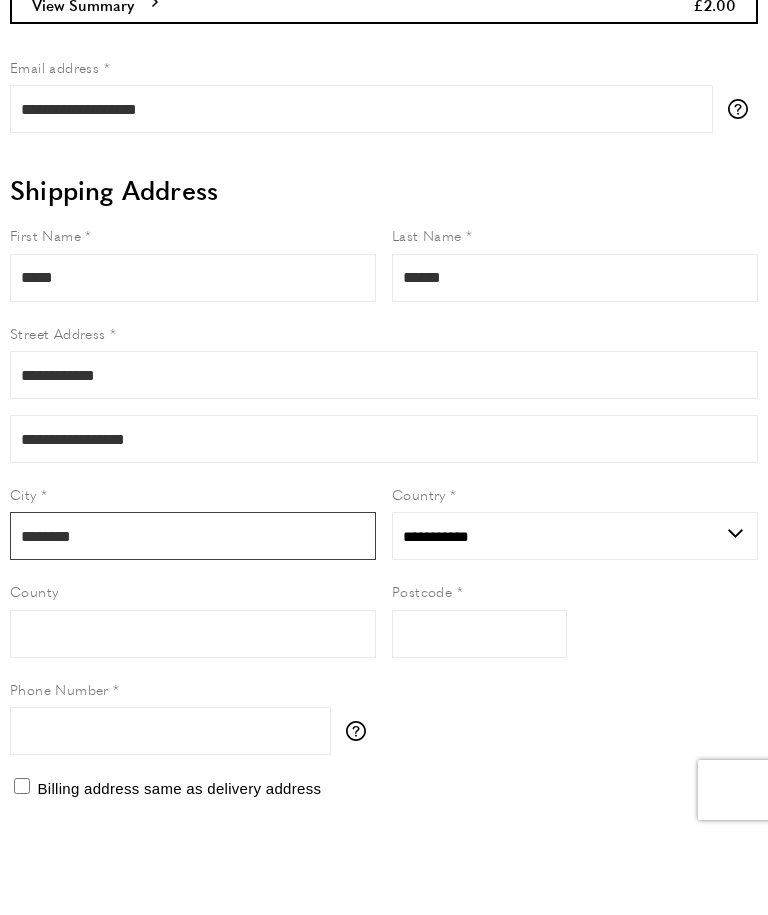 type on "********" 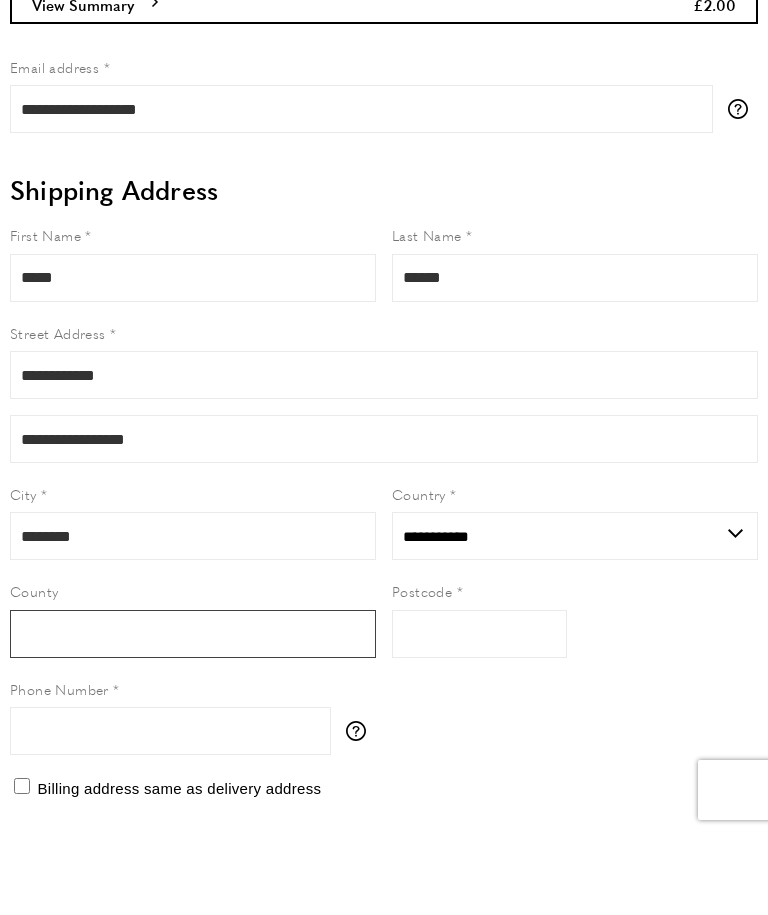 click on "County" at bounding box center (193, 715) 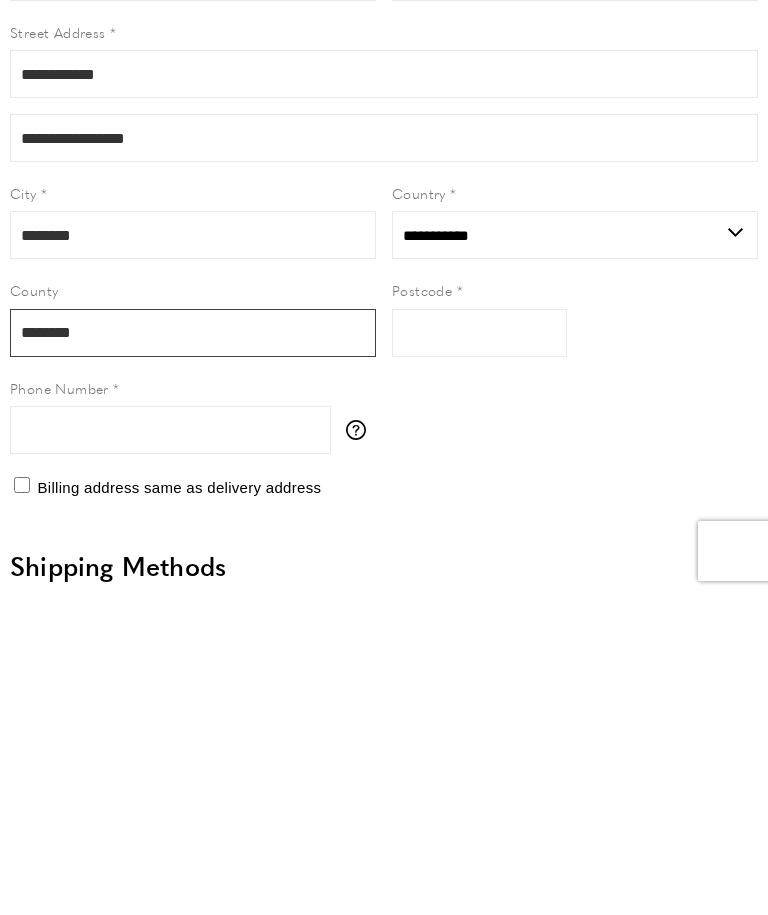 type on "********" 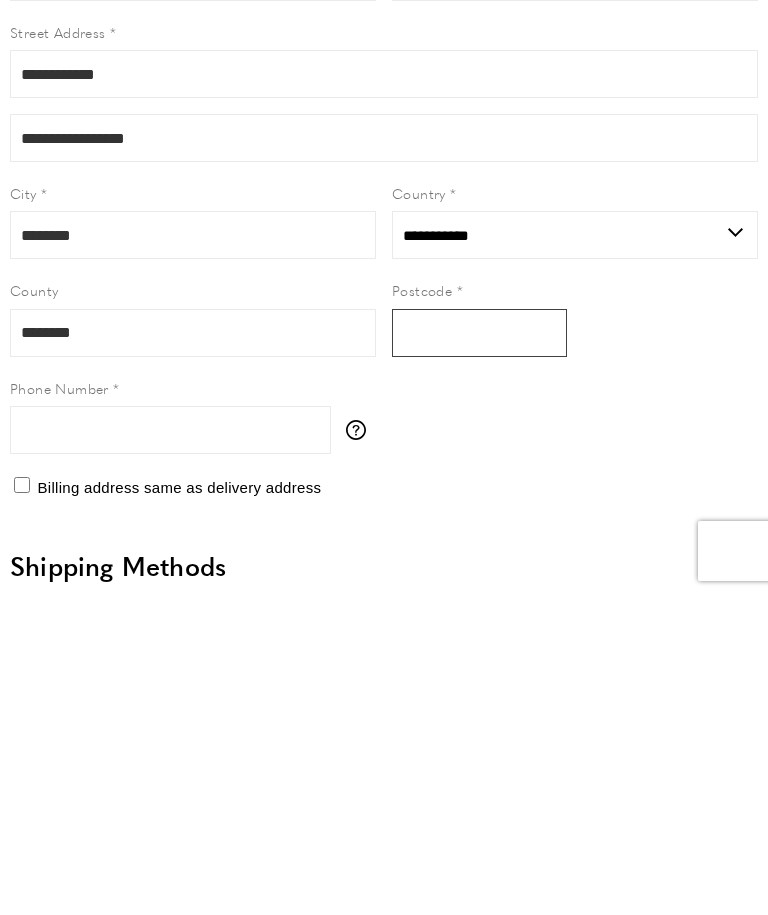 click on "Postcode" at bounding box center [479, 653] 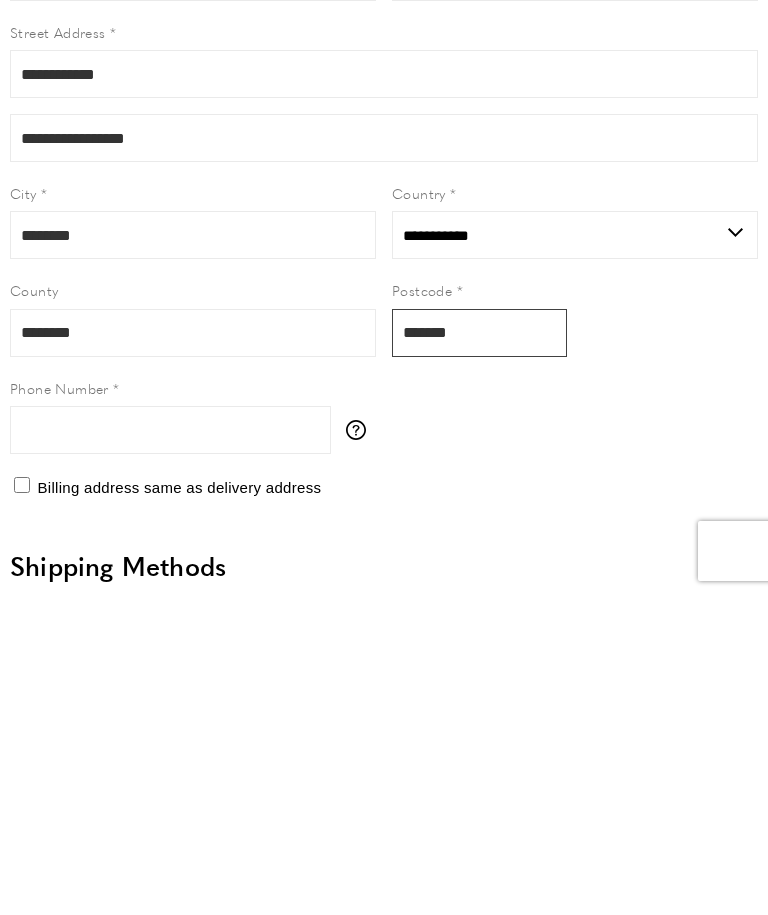 type on "*******" 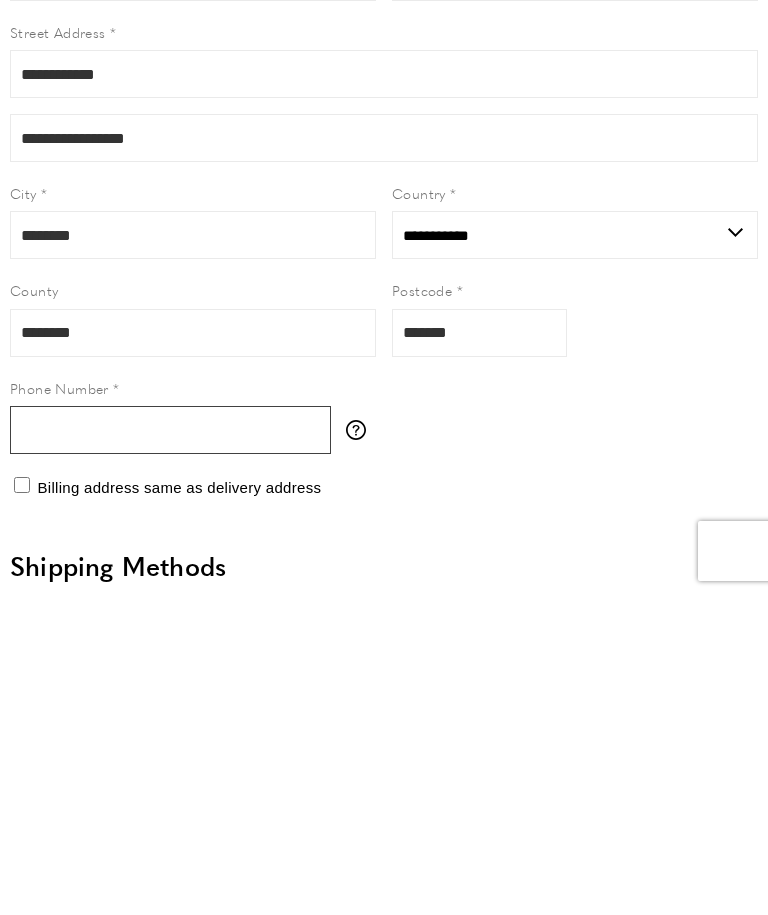 click on "Phone Number" at bounding box center [170, 750] 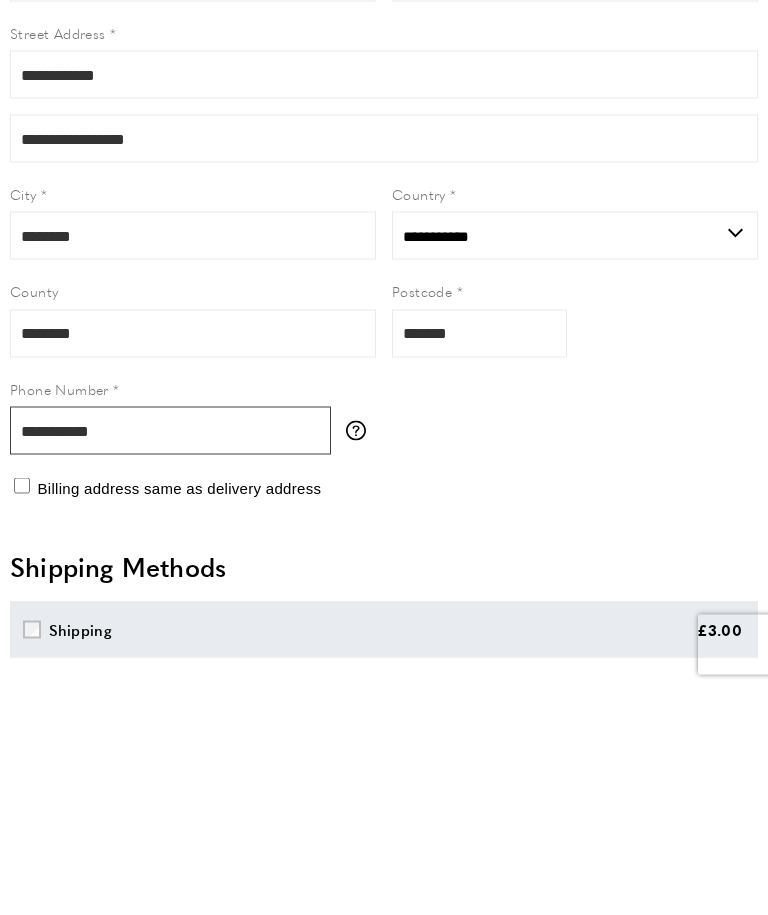 scroll, scrollTop: 160, scrollLeft: 0, axis: vertical 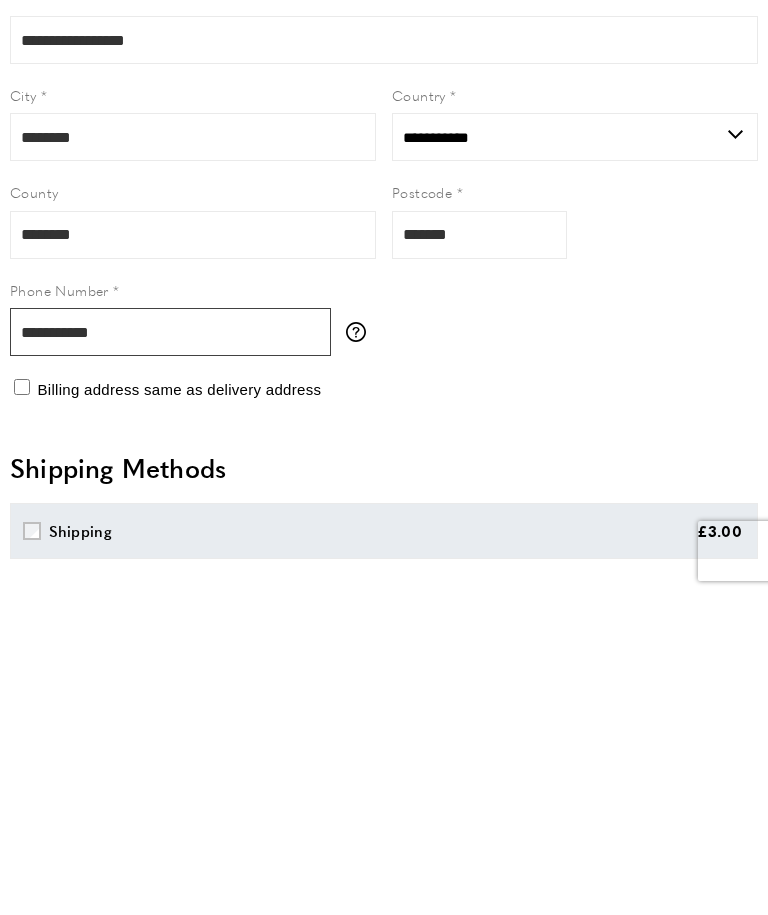 type on "**********" 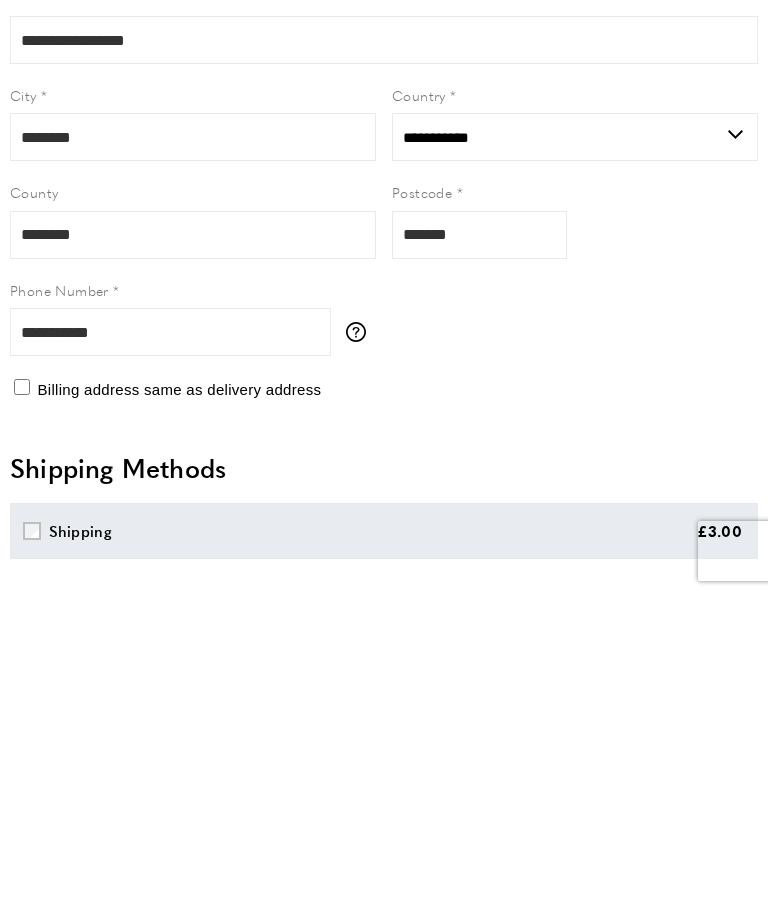 scroll, scrollTop: 480, scrollLeft: 0, axis: vertical 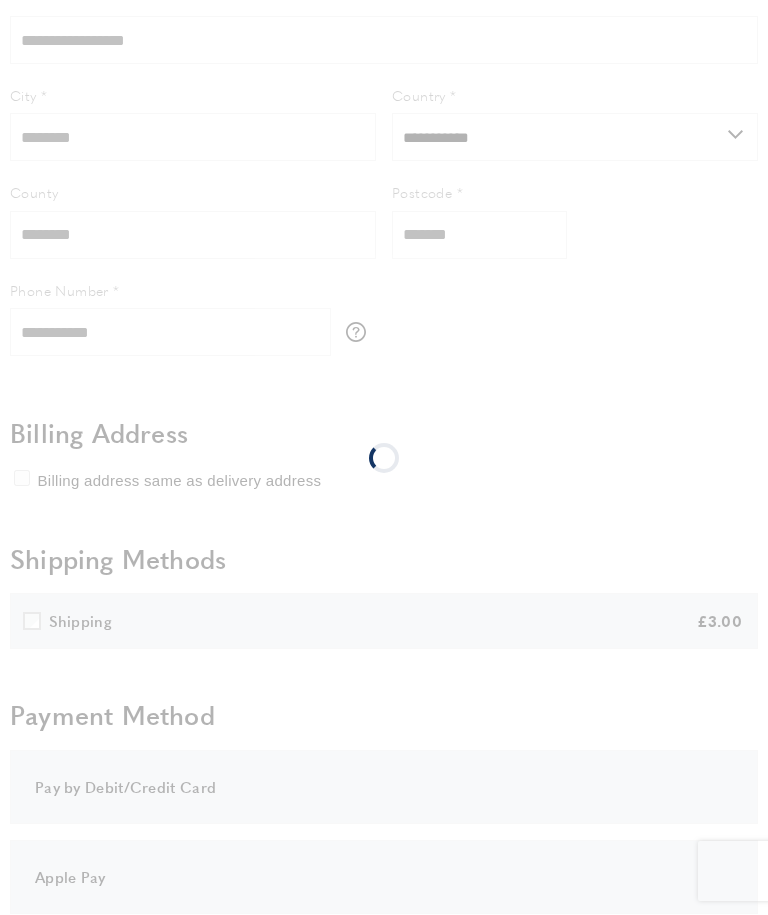 select on "**" 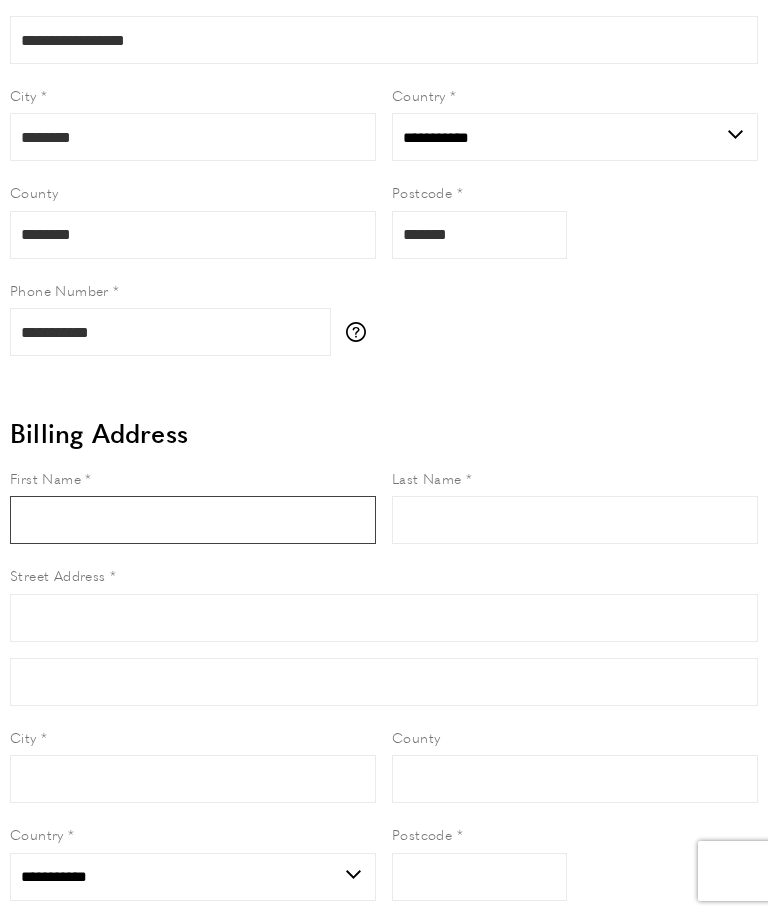 click on "First Name" at bounding box center (193, 520) 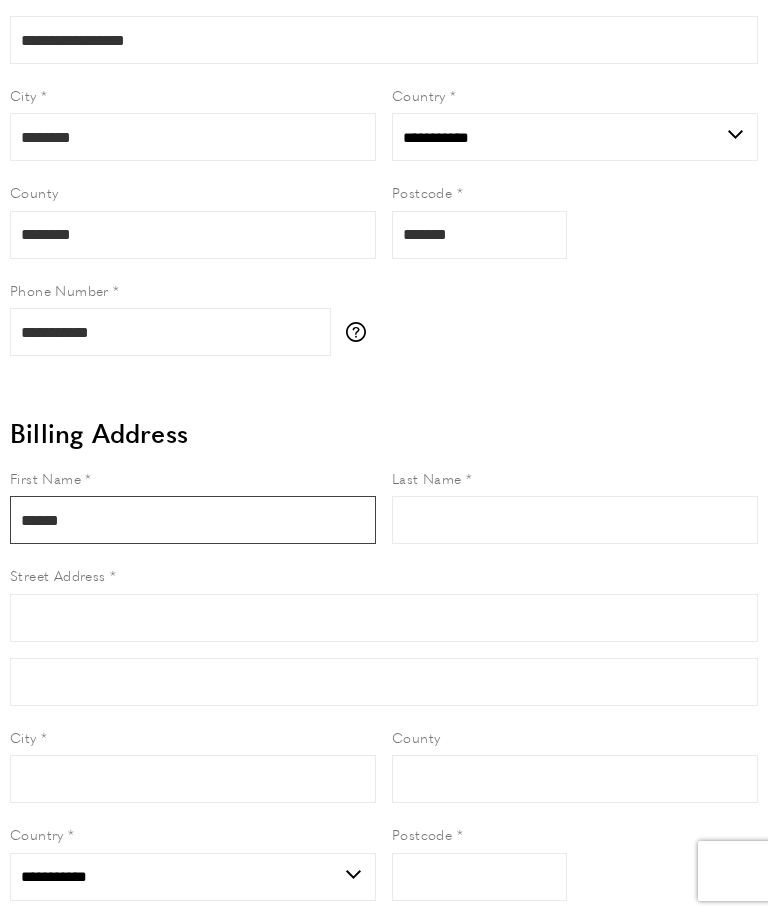 type on "*****" 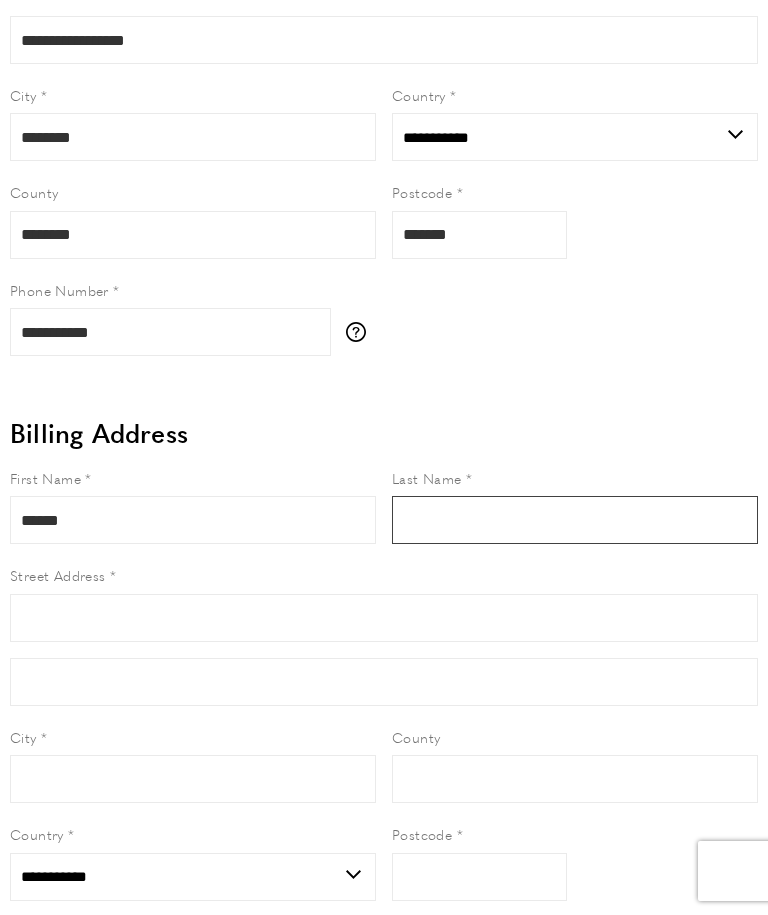 click on "Last Name" at bounding box center (575, 520) 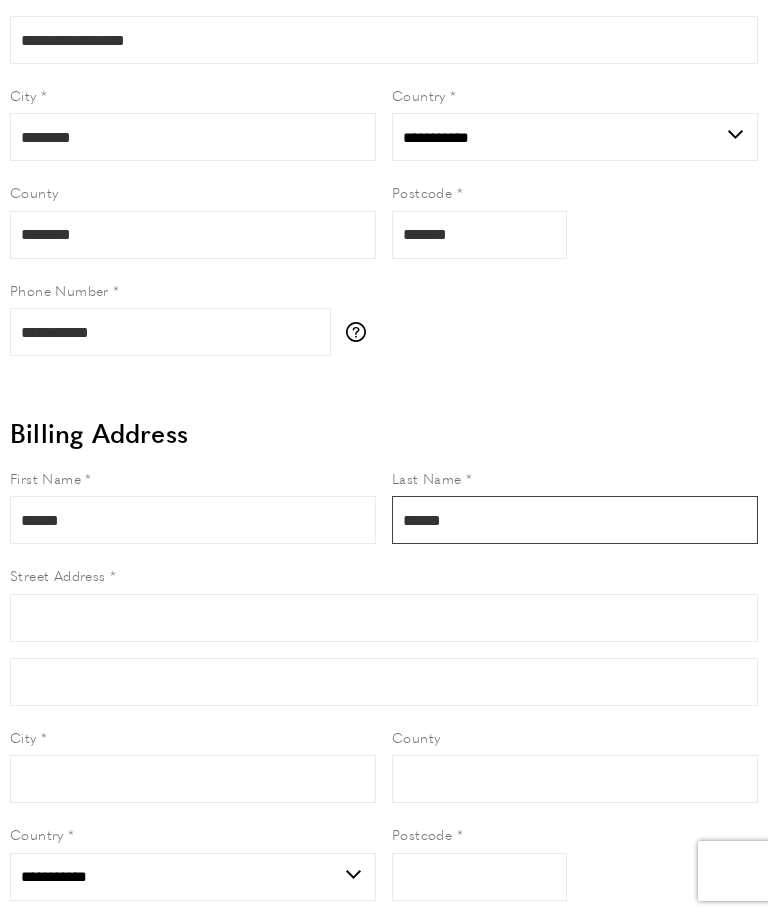 type on "******" 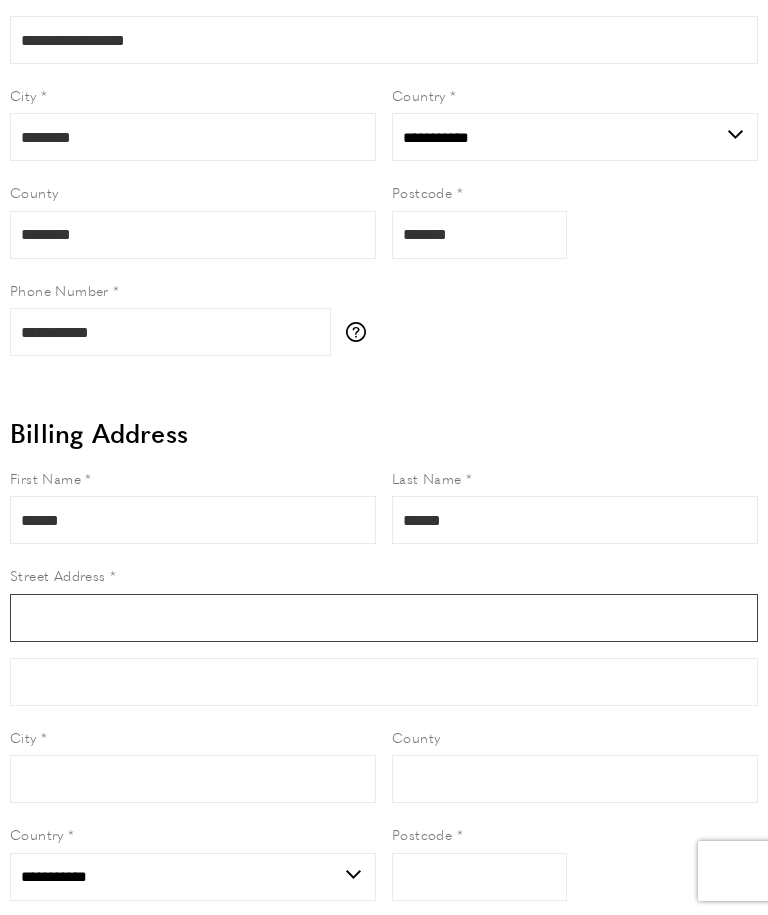 click on "Street Address" at bounding box center (384, 618) 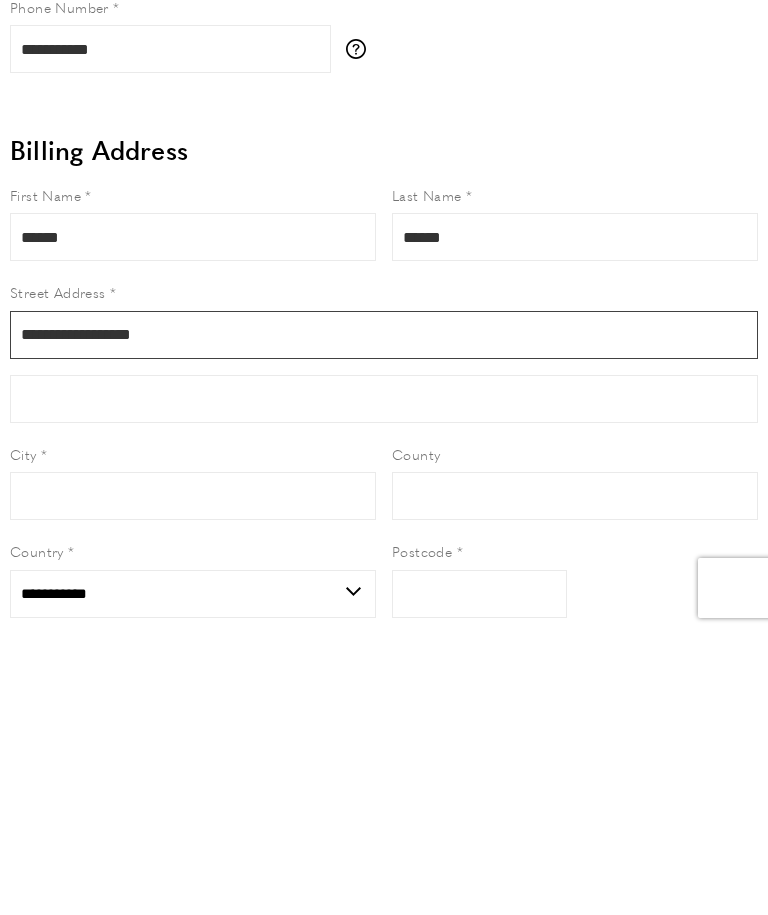 type on "**********" 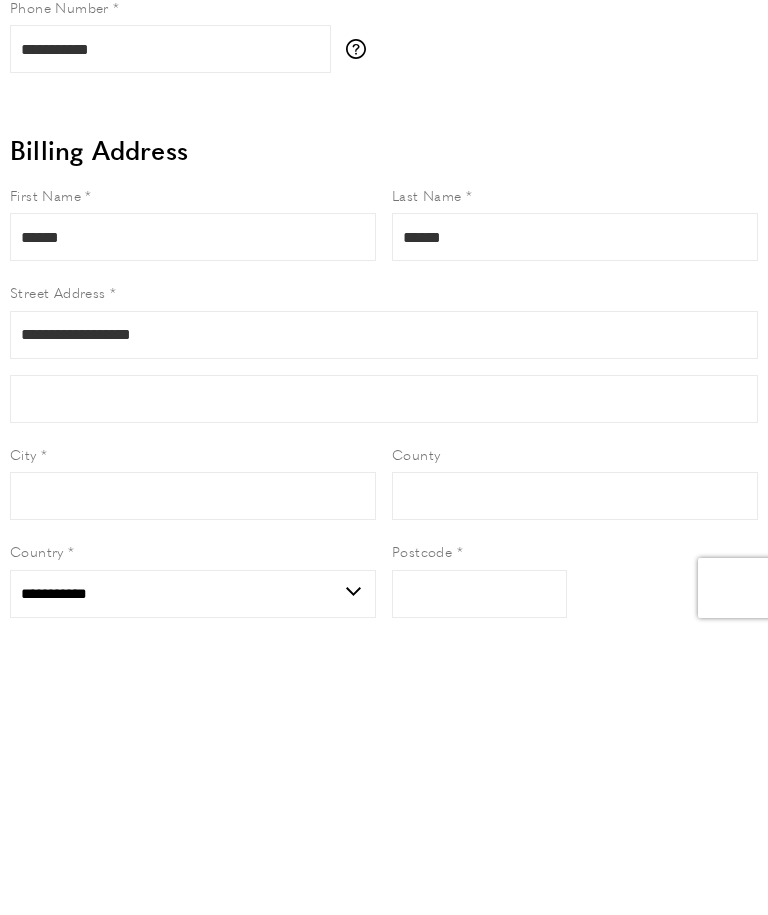 click on "City" at bounding box center (193, 737) 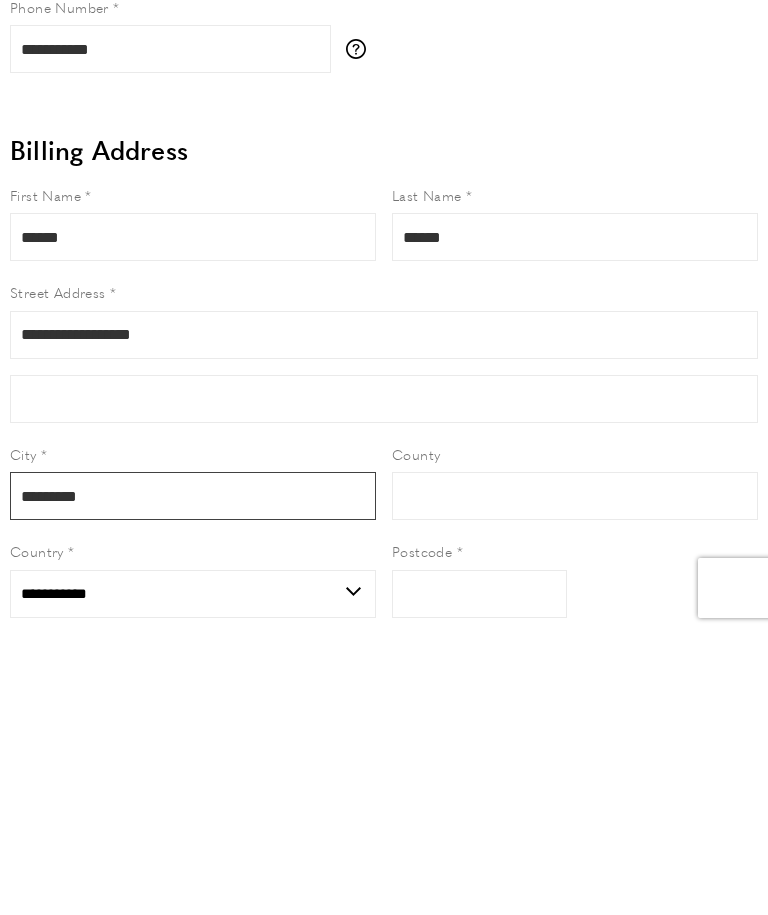 type on "*********" 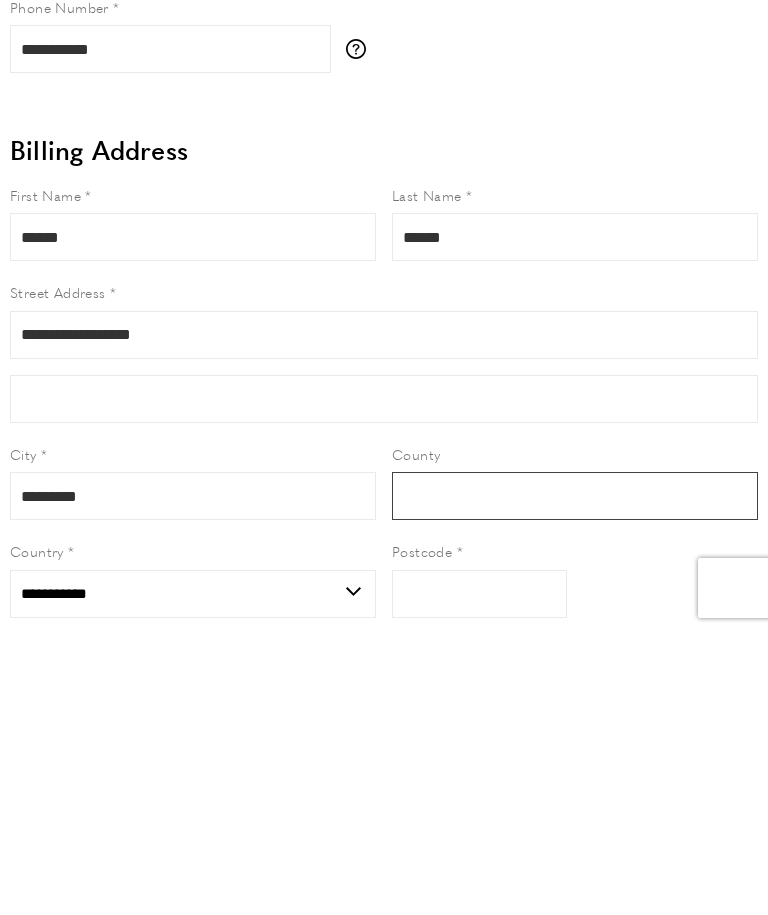 click on "County" at bounding box center (575, 779) 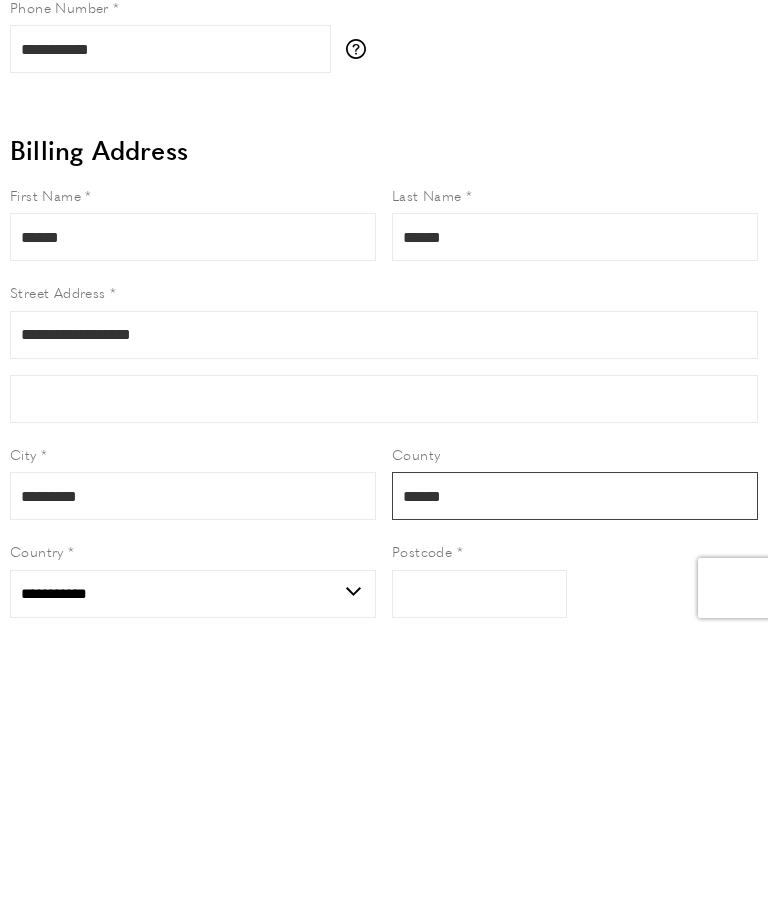 type on "******" 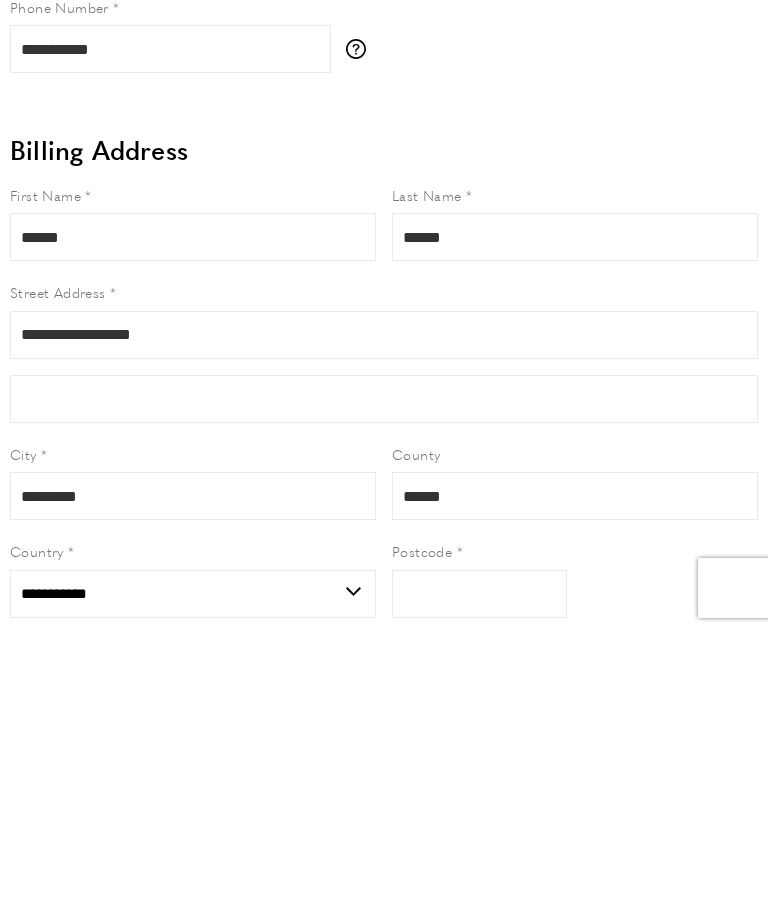 click on "Postcode" at bounding box center (479, 877) 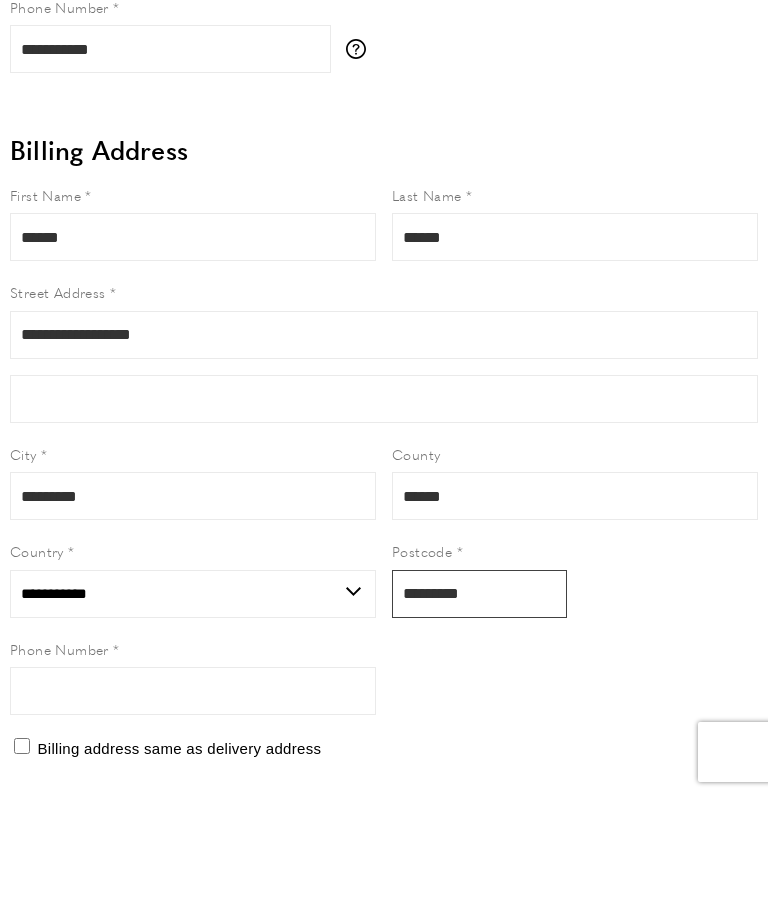 scroll, scrollTop: 649, scrollLeft: 0, axis: vertical 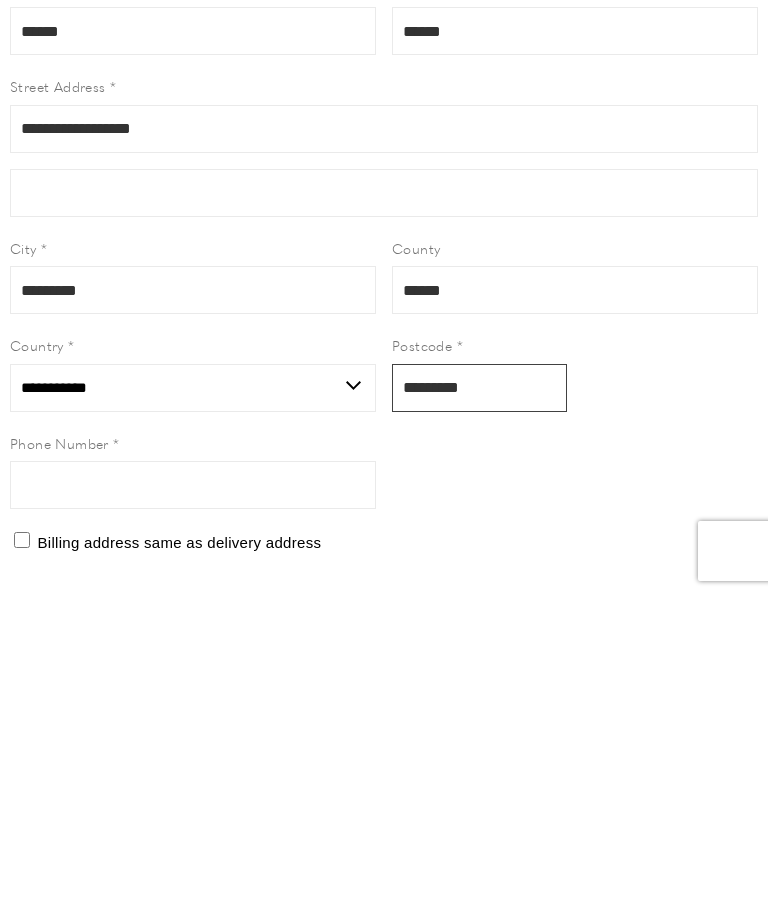 type on "********" 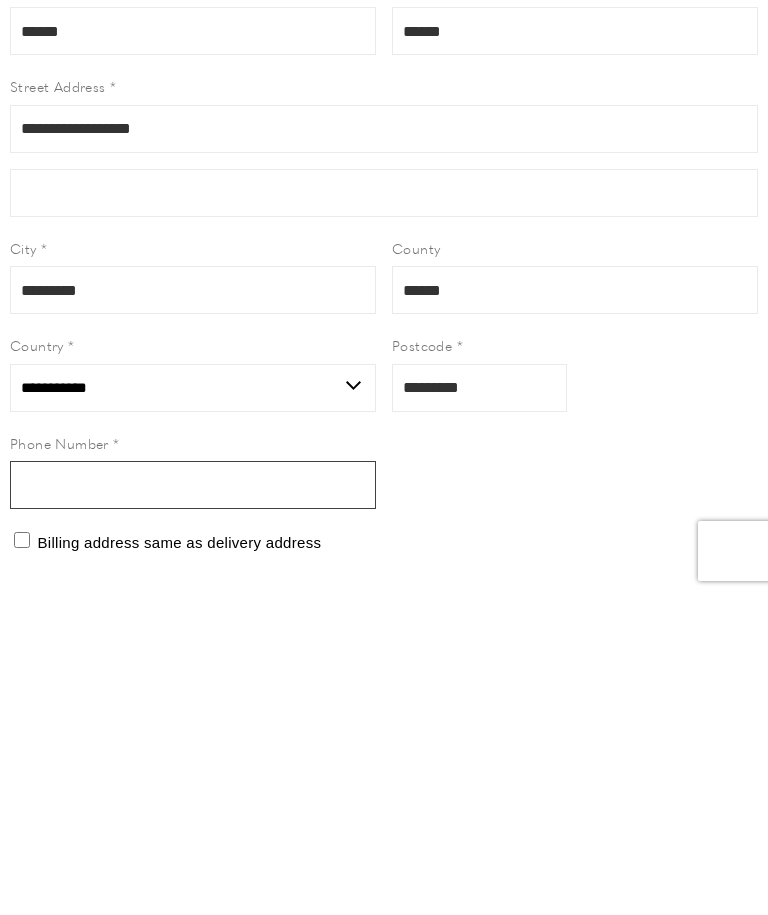 click on "Phone Number" at bounding box center [193, 805] 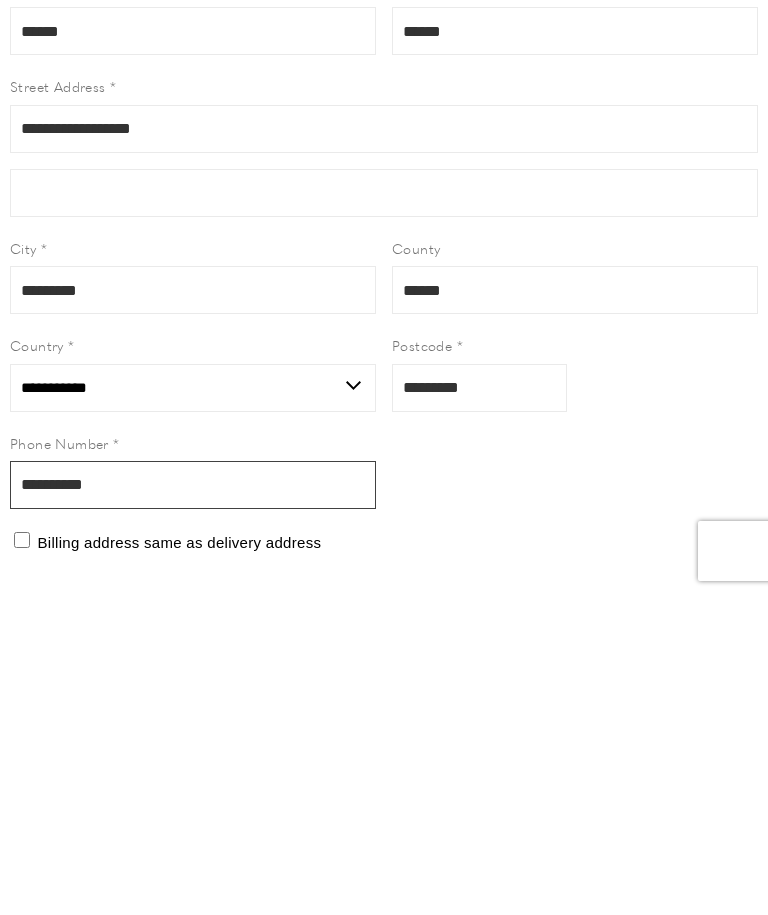 type on "**********" 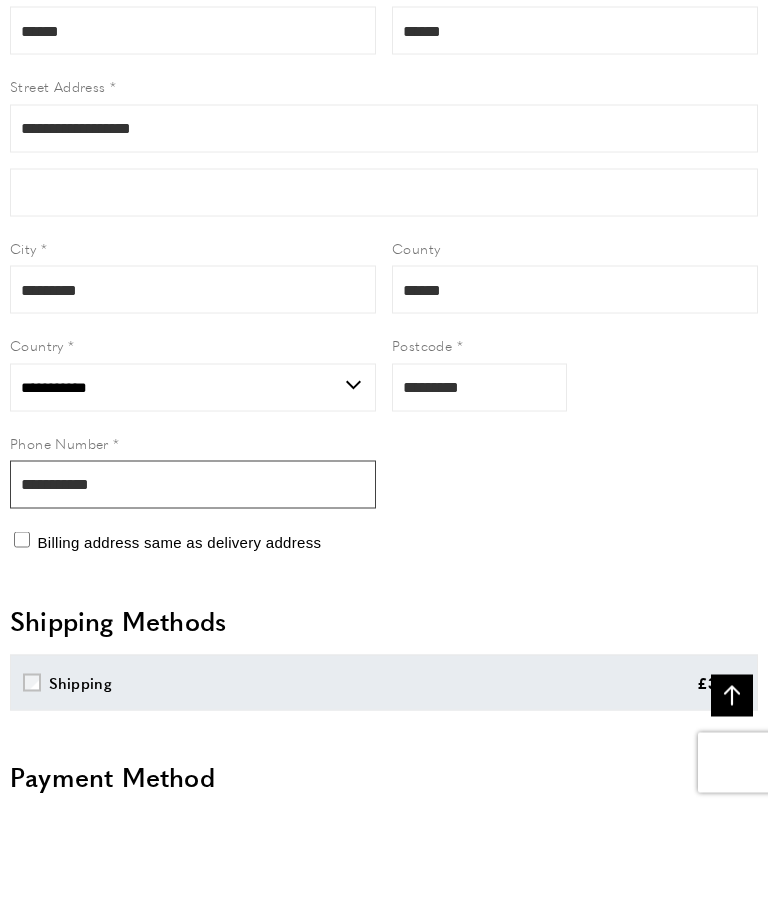 scroll, scrollTop: 863, scrollLeft: 0, axis: vertical 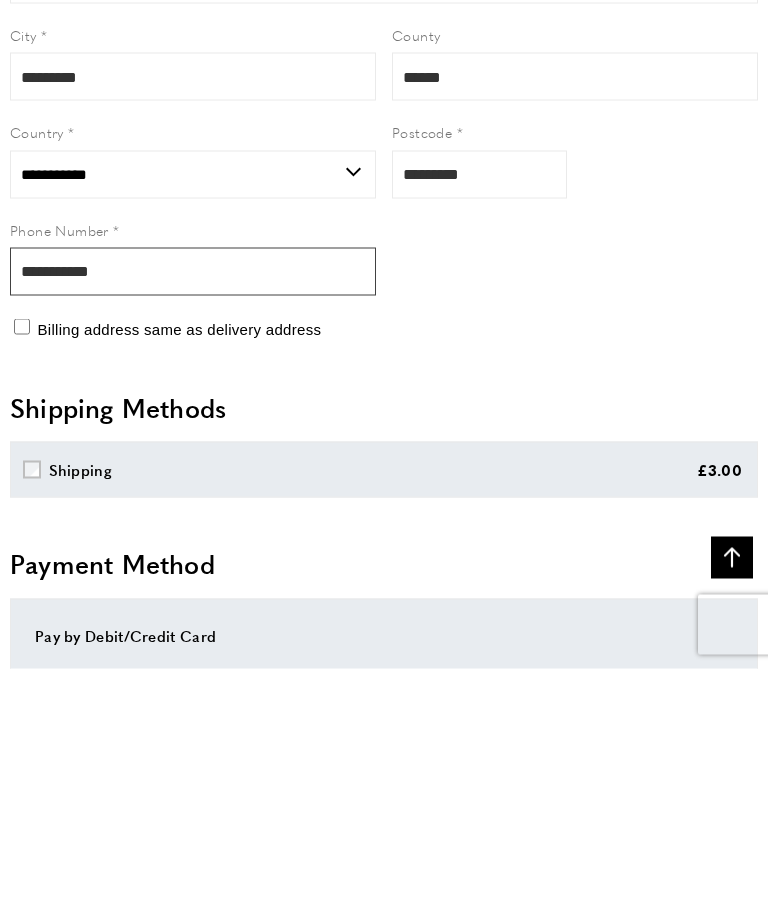 type on "*****" 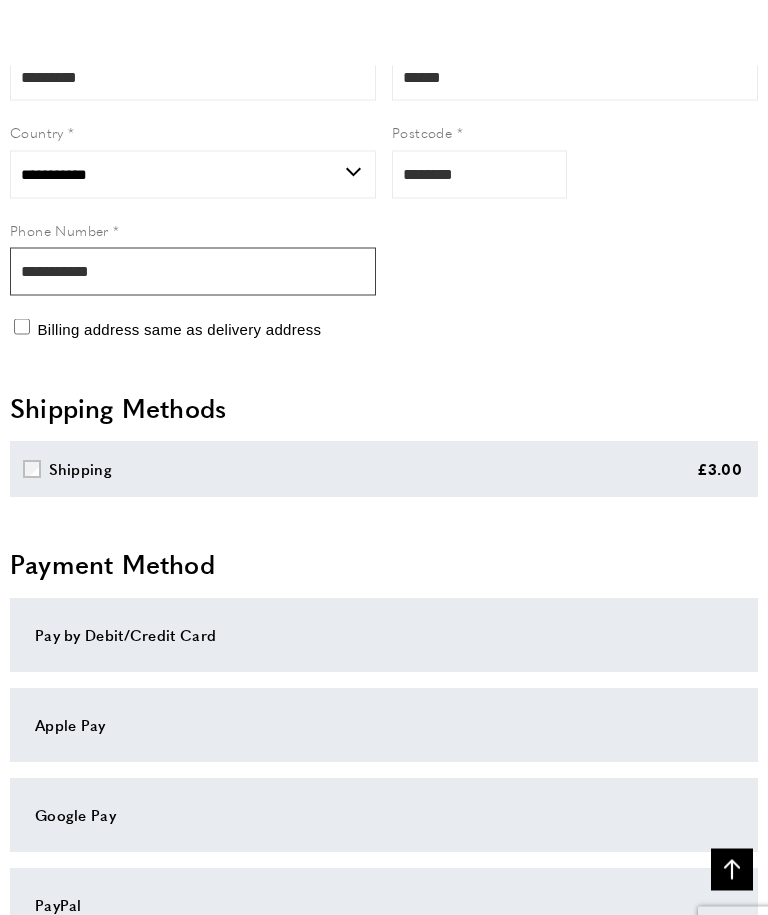 scroll, scrollTop: 1285, scrollLeft: 0, axis: vertical 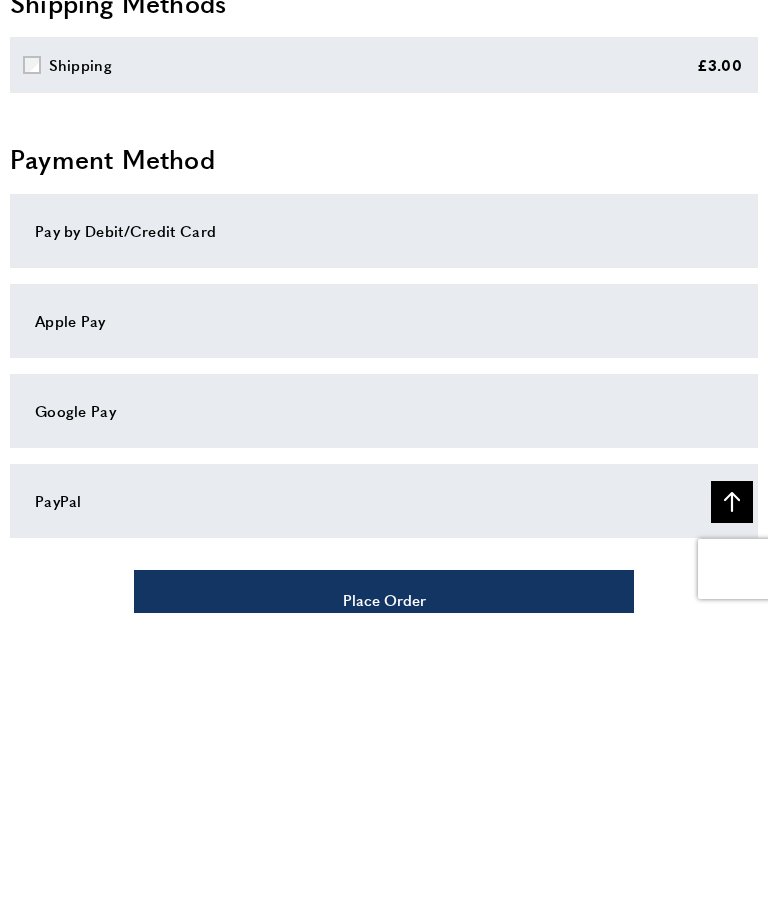 type on "**********" 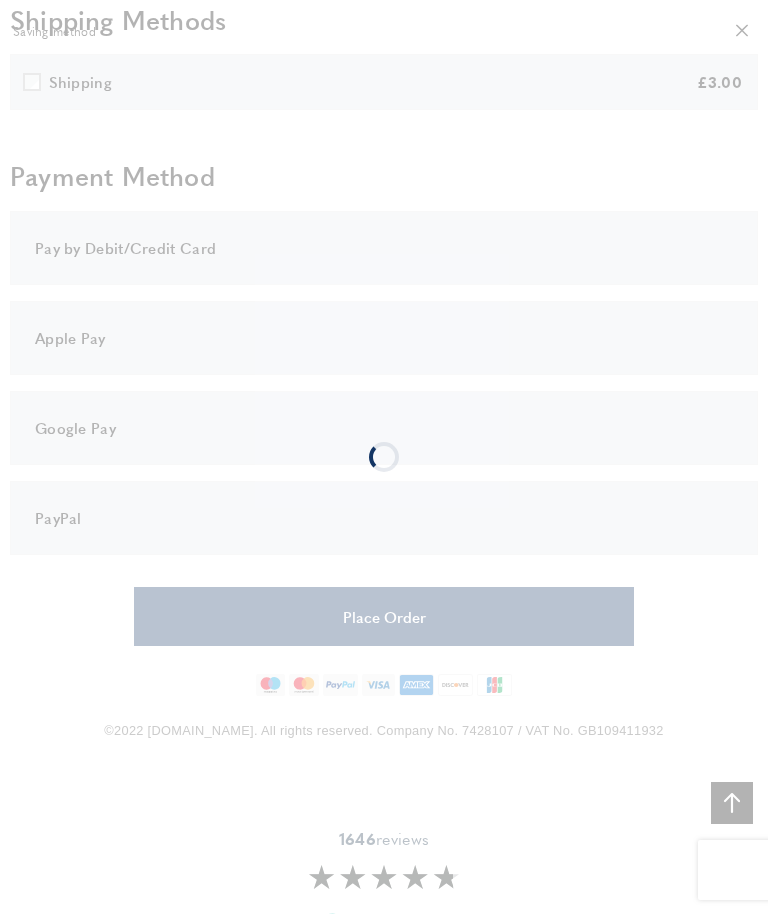 scroll, scrollTop: 1570, scrollLeft: 0, axis: vertical 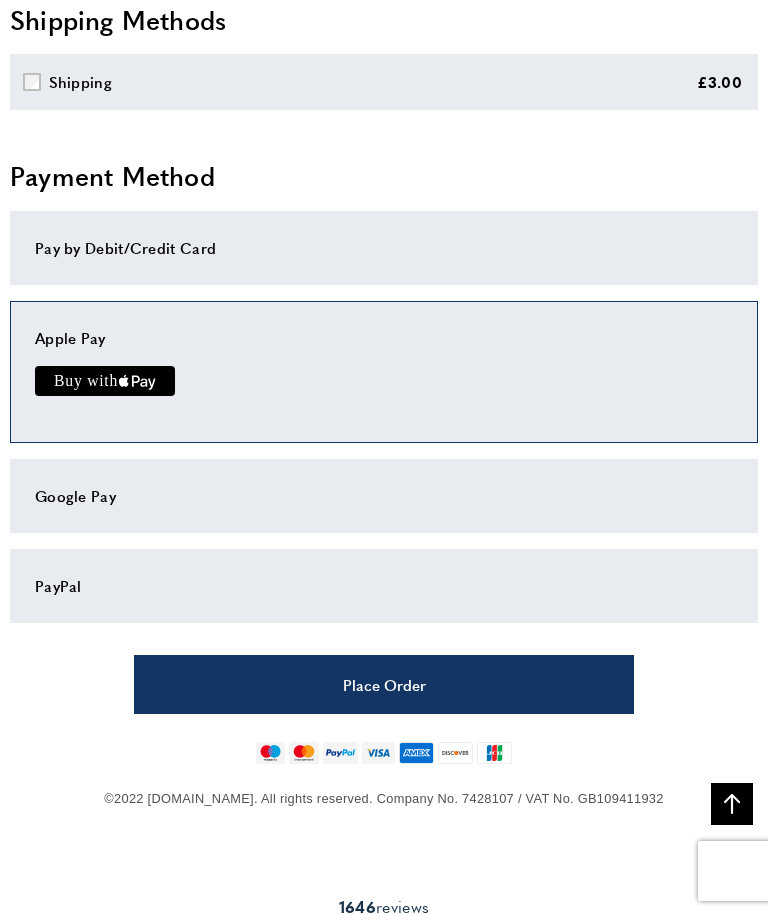 click on "Place Order" at bounding box center [384, 684] 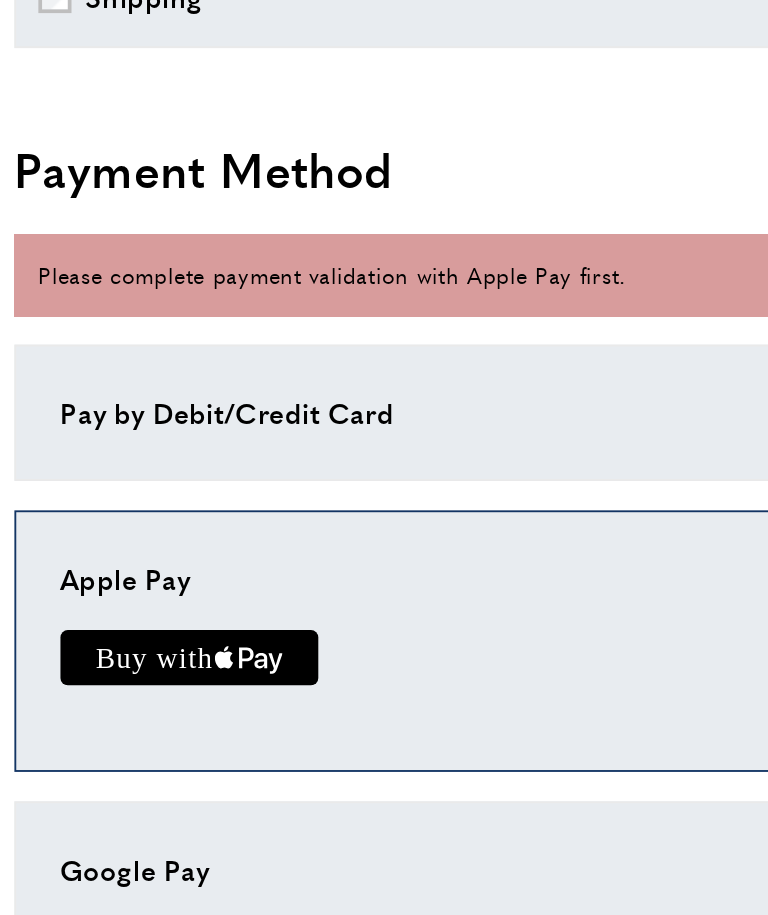 scroll, scrollTop: 1513, scrollLeft: 0, axis: vertical 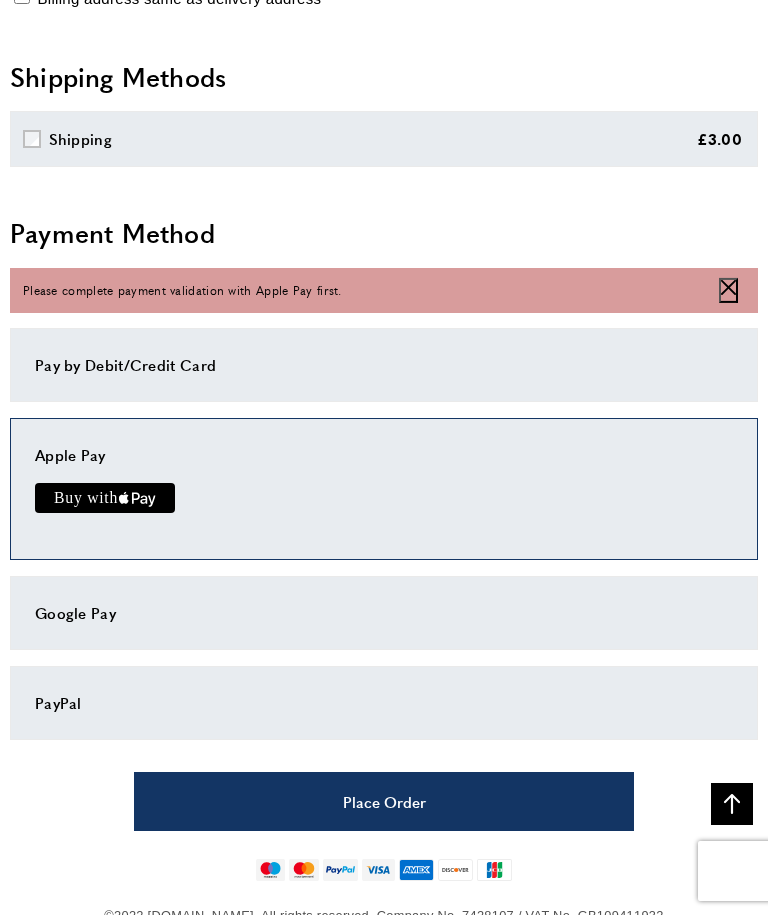 click on "text {
fill: #FFF;
font-family: -apple-system;
font-size: 15px;
font-weight: 500;
}
Buy with
Apple Logo" 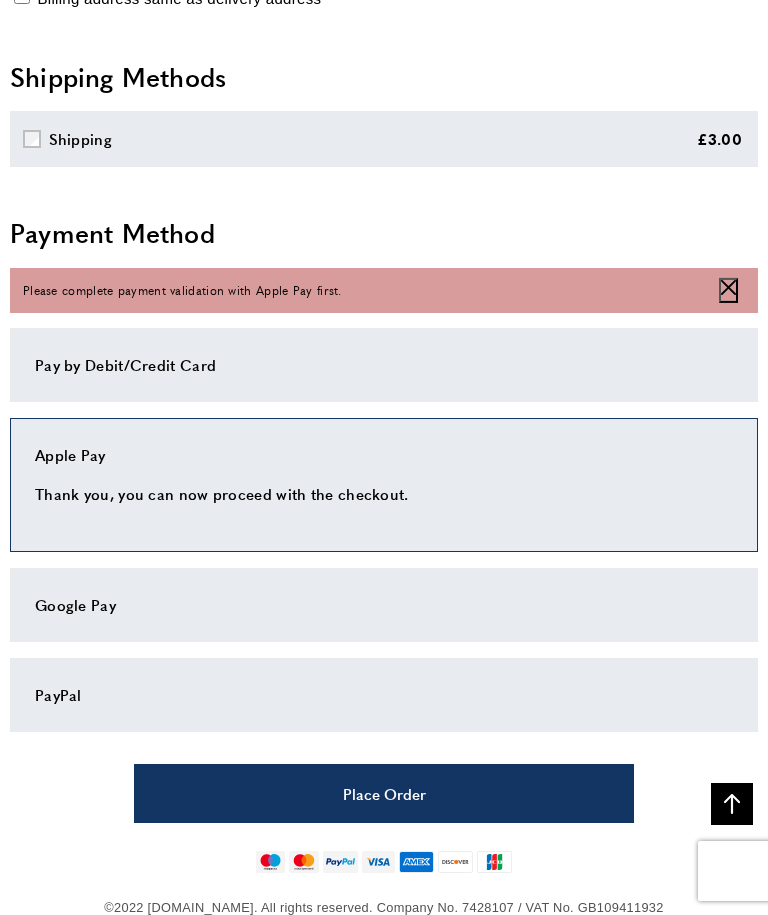 click on "Place Order" at bounding box center [384, 793] 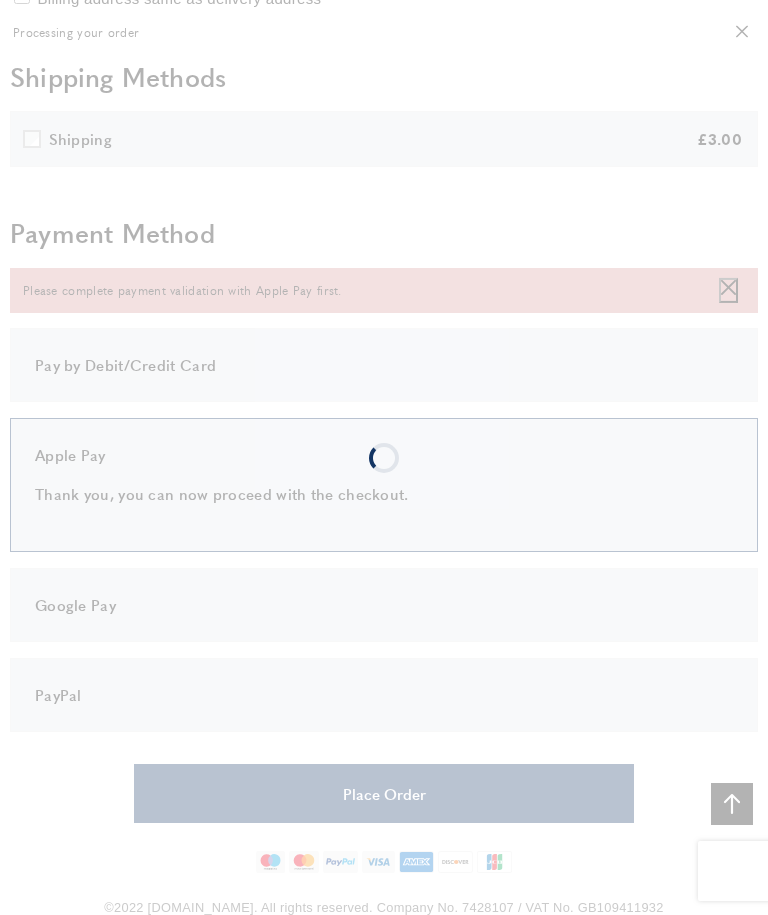 scroll, scrollTop: 0, scrollLeft: 0, axis: both 